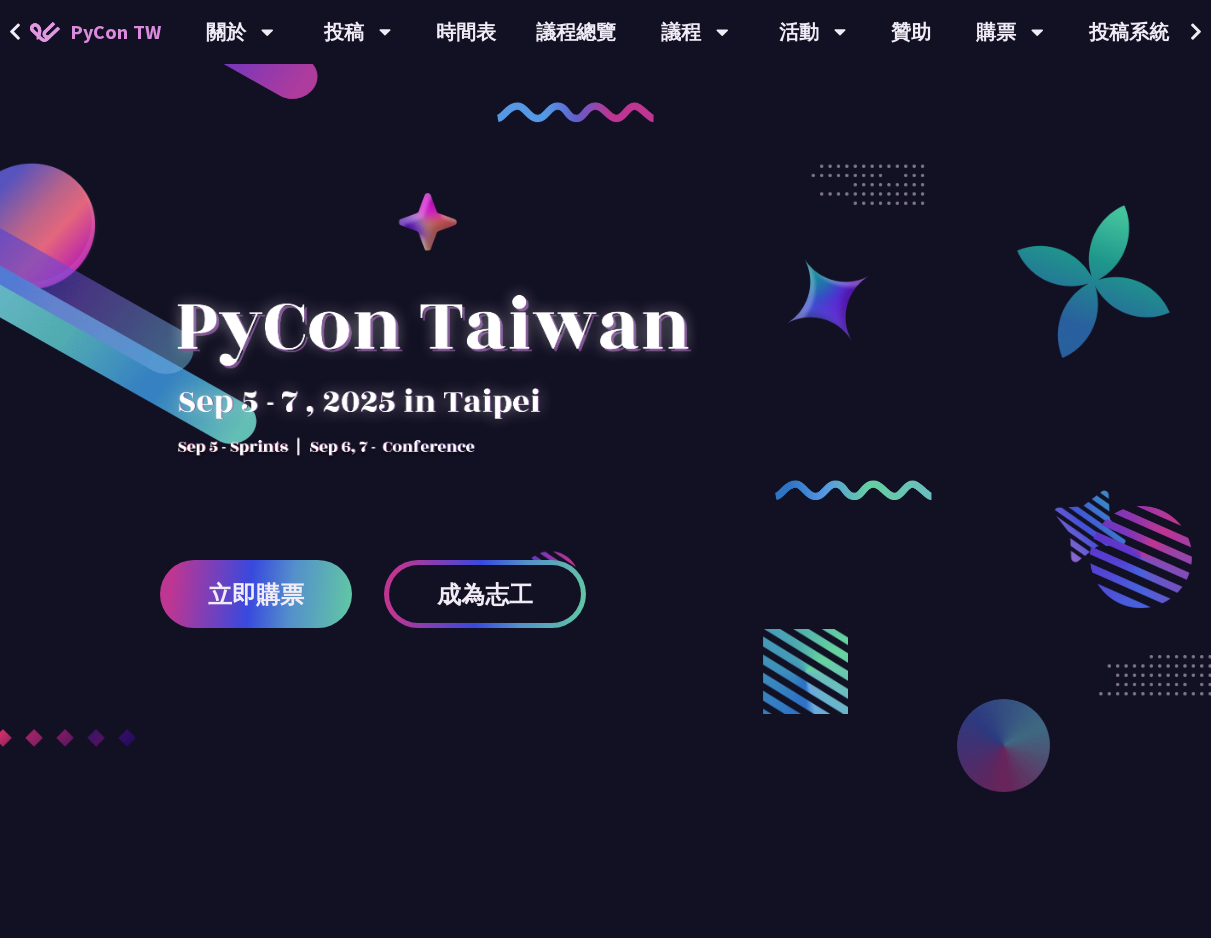 scroll, scrollTop: 0, scrollLeft: 0, axis: both 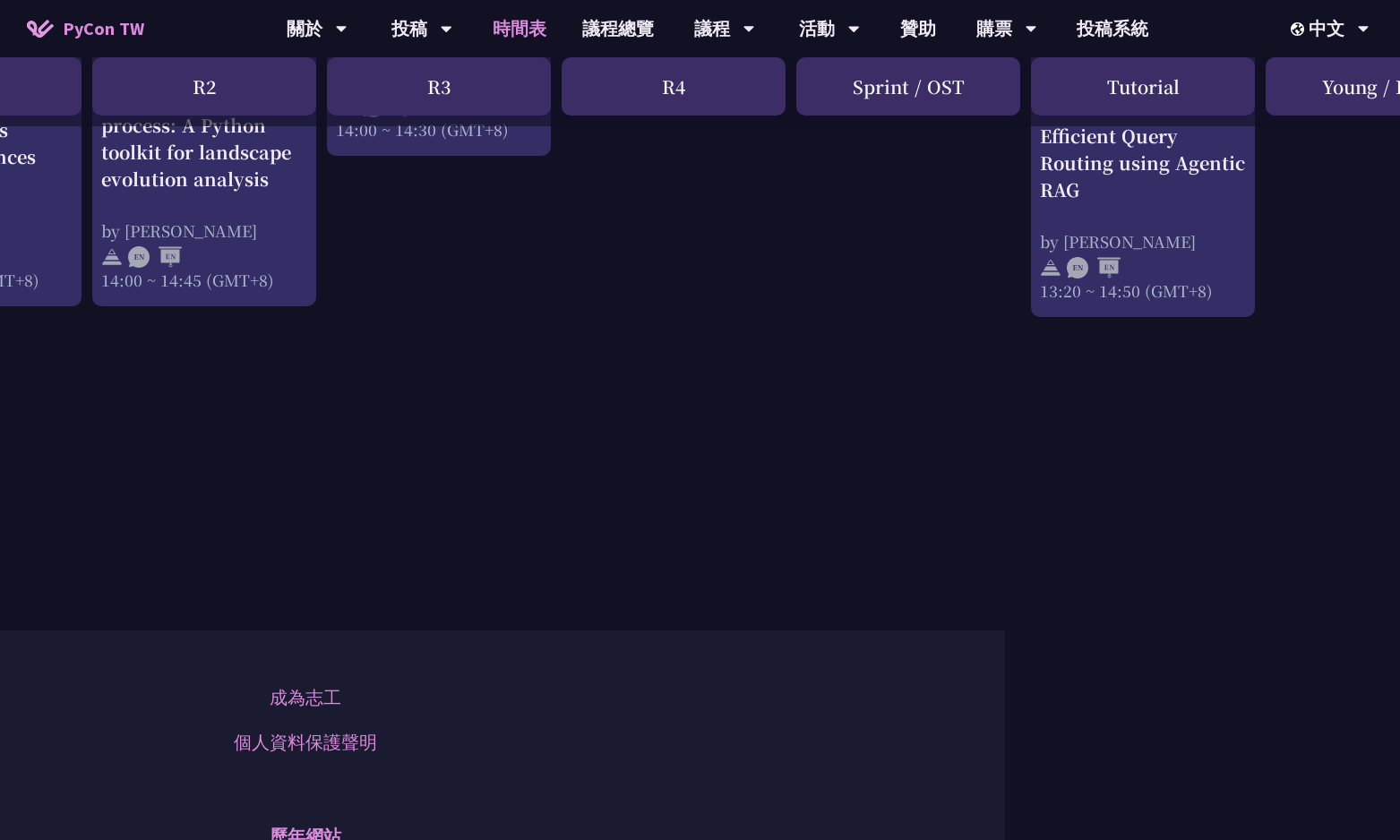 click on "PyCon TW
關於
PyCon Taiwan
研討會歷史
在地社群
行為準則
投稿
投稿募集
如何投稿海報
如何投稿演講
如何投稿專業課程
錄影釋出
時間表   議程總覽
議程
主題演講
一般演講
專業課程
活動
衝刺開發
贊助
購票
購票資訊" at bounding box center [305, -288] 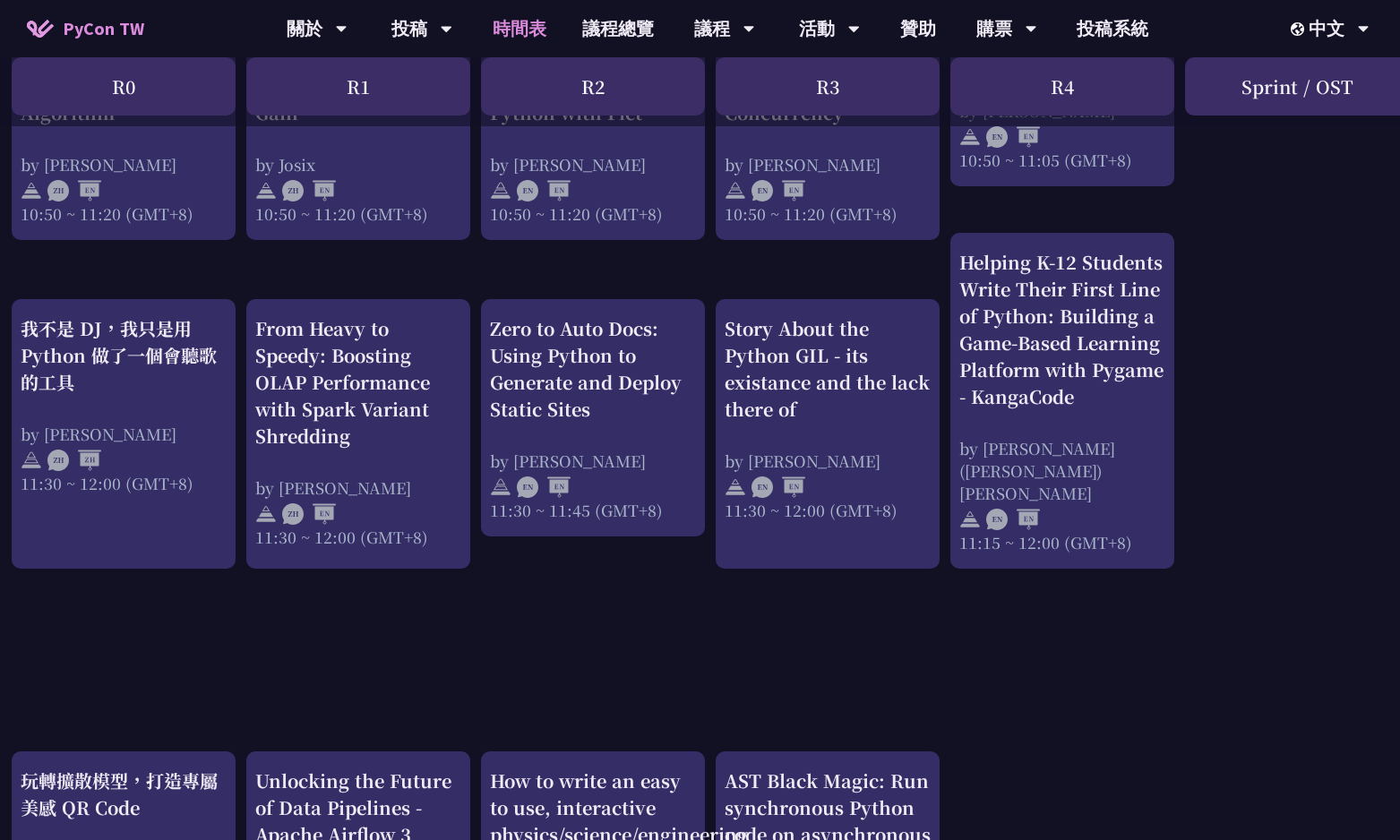 scroll, scrollTop: 658, scrollLeft: 0, axis: vertical 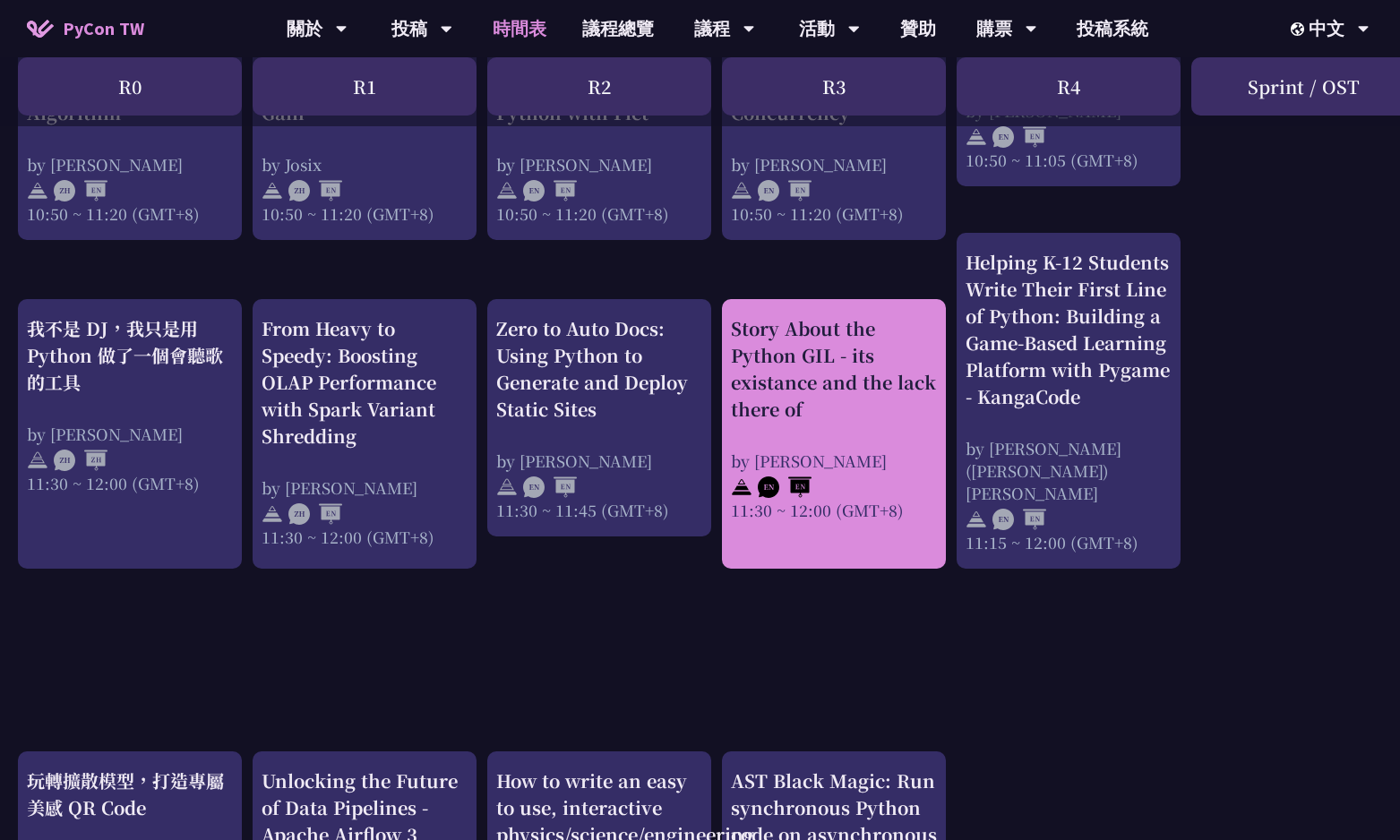 click on "Story About the Python GIL - its existance and the lack there of
by Cheuk Ting Ho
11:30 ~ 12:00 (GMT+8)" at bounding box center [834, 418] 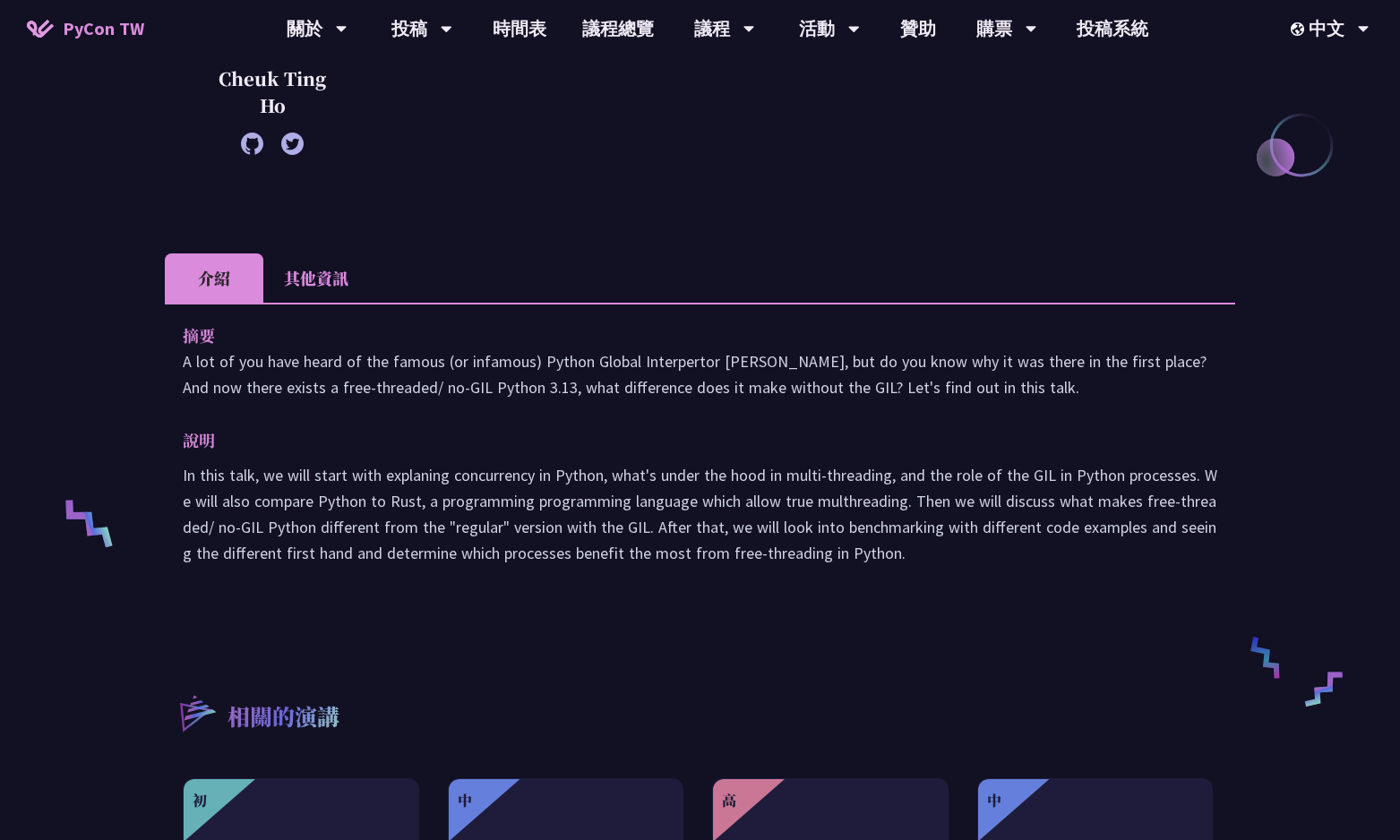 scroll, scrollTop: 455, scrollLeft: 0, axis: vertical 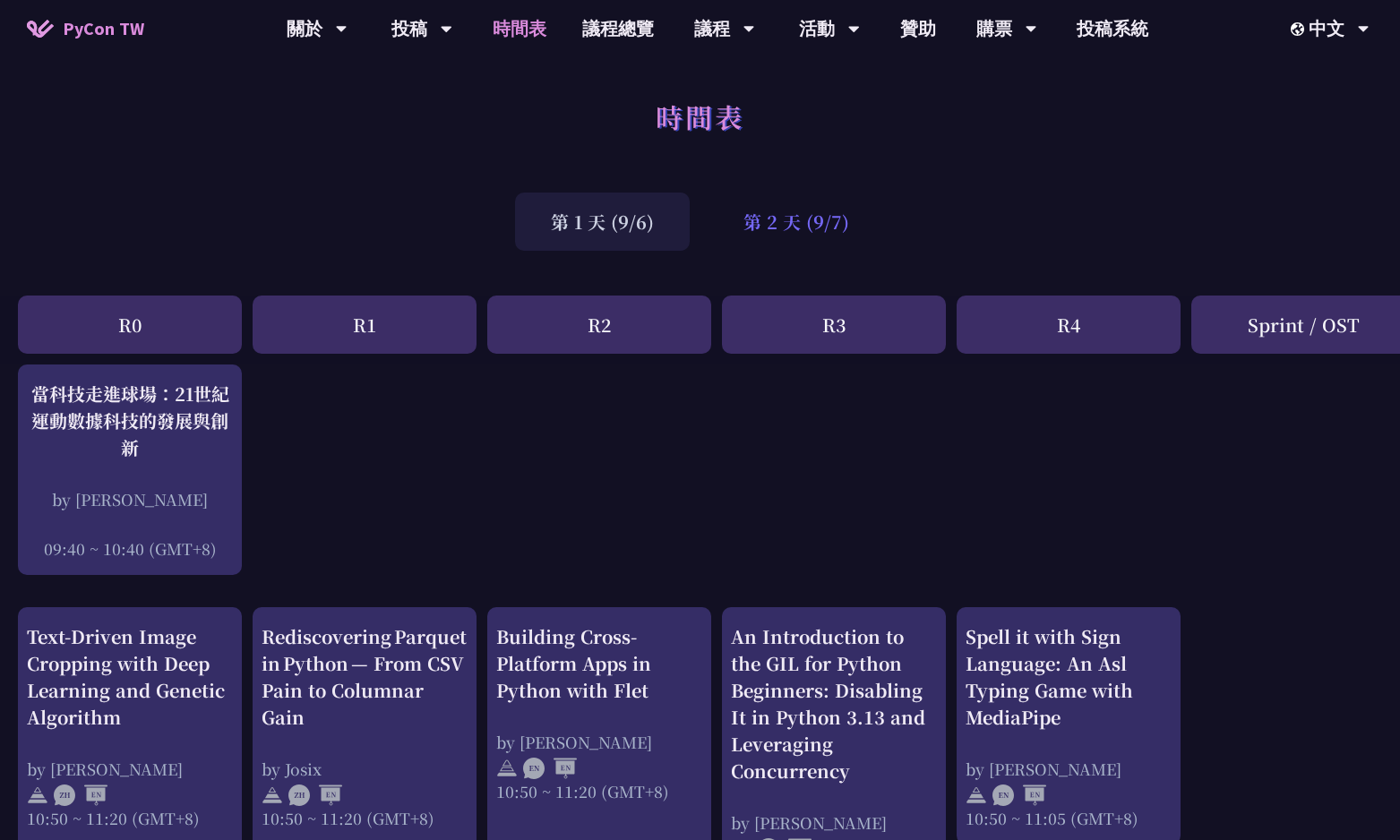 click on "第 2 天 (9/7)" at bounding box center [796, 221] 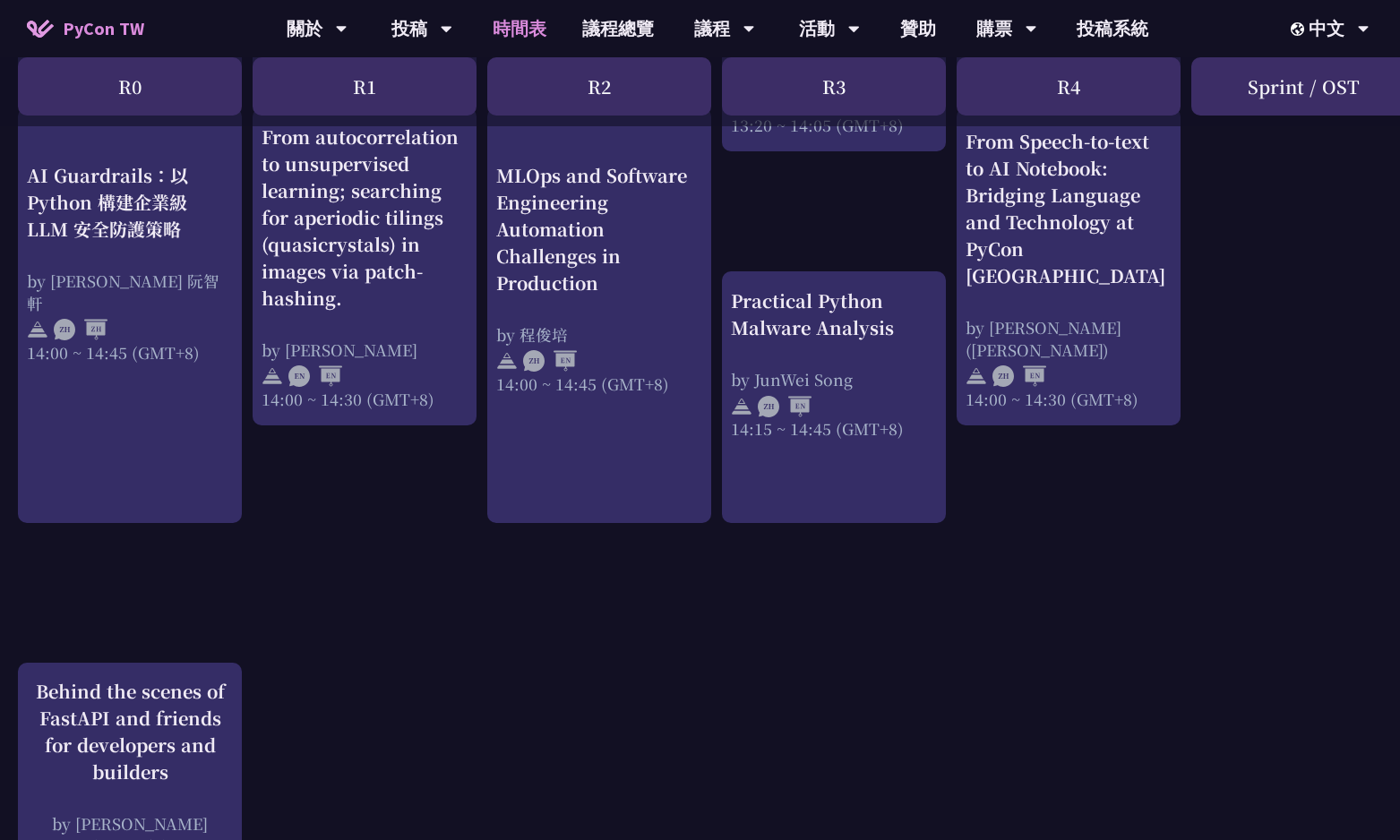 scroll, scrollTop: 1897, scrollLeft: 0, axis: vertical 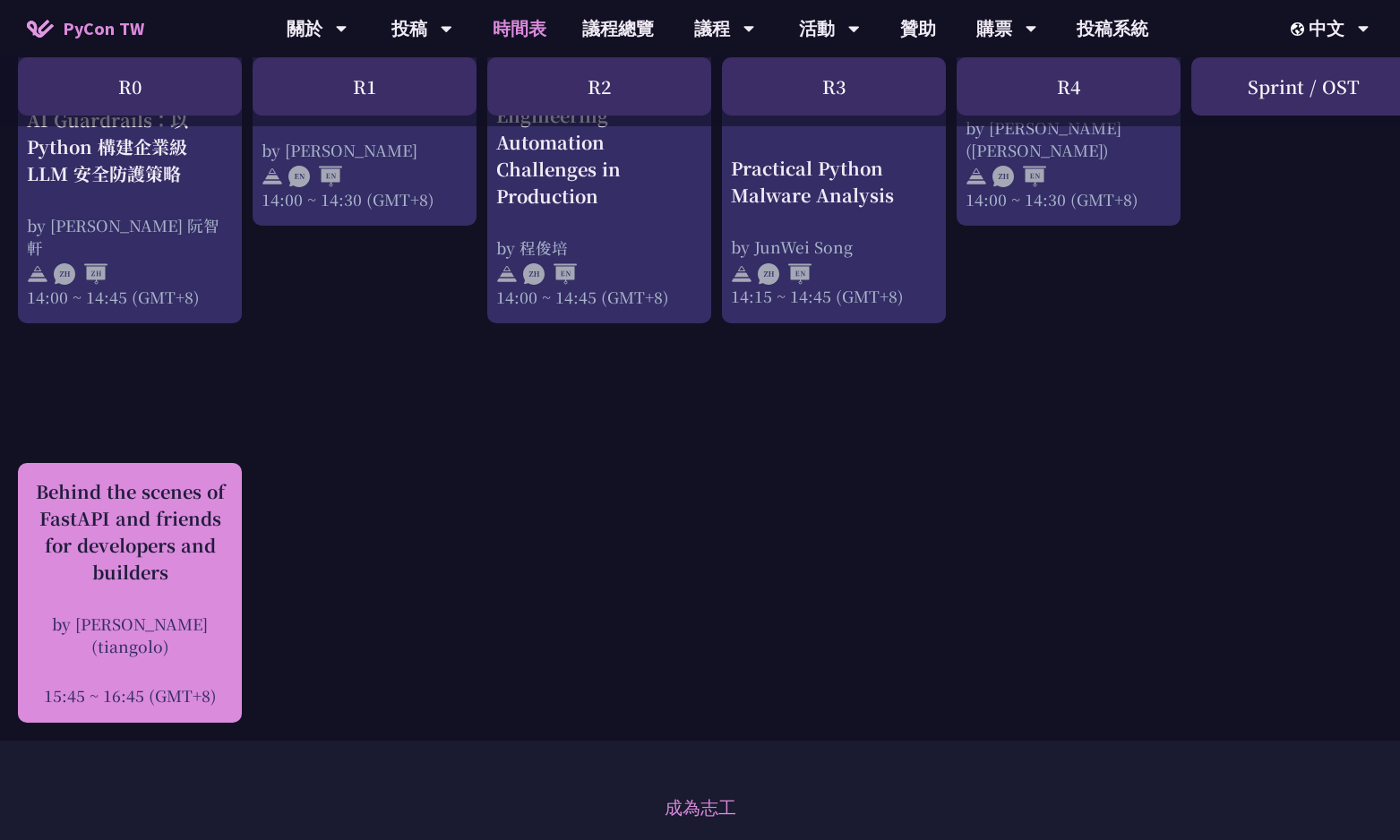 click on "Behind the scenes of FastAPI and friends for developers and builders
by Sebastián Ramírez (tiangolo)
15:45 ~ 16:45 (GMT+8)" at bounding box center [130, 592] 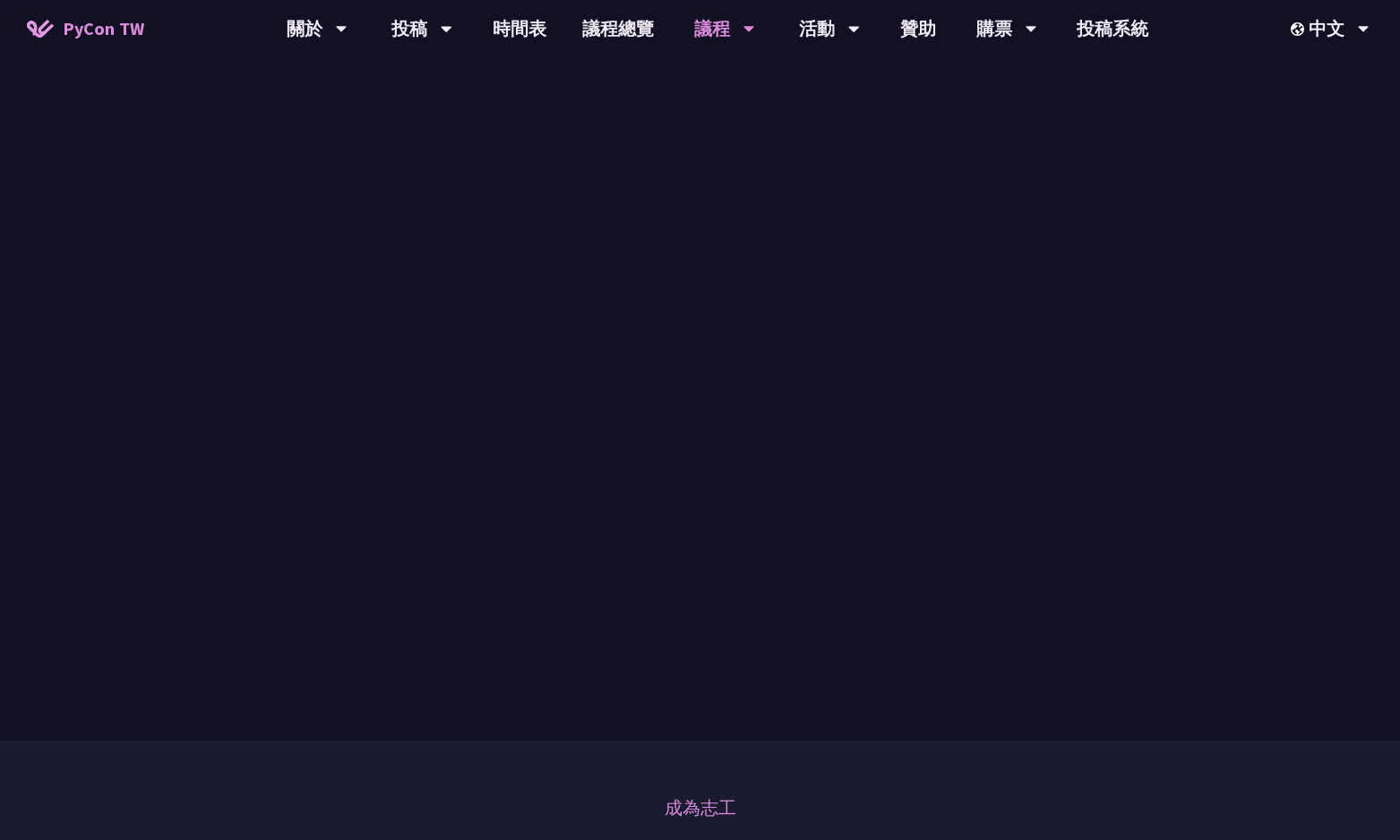 scroll, scrollTop: 2596, scrollLeft: 0, axis: vertical 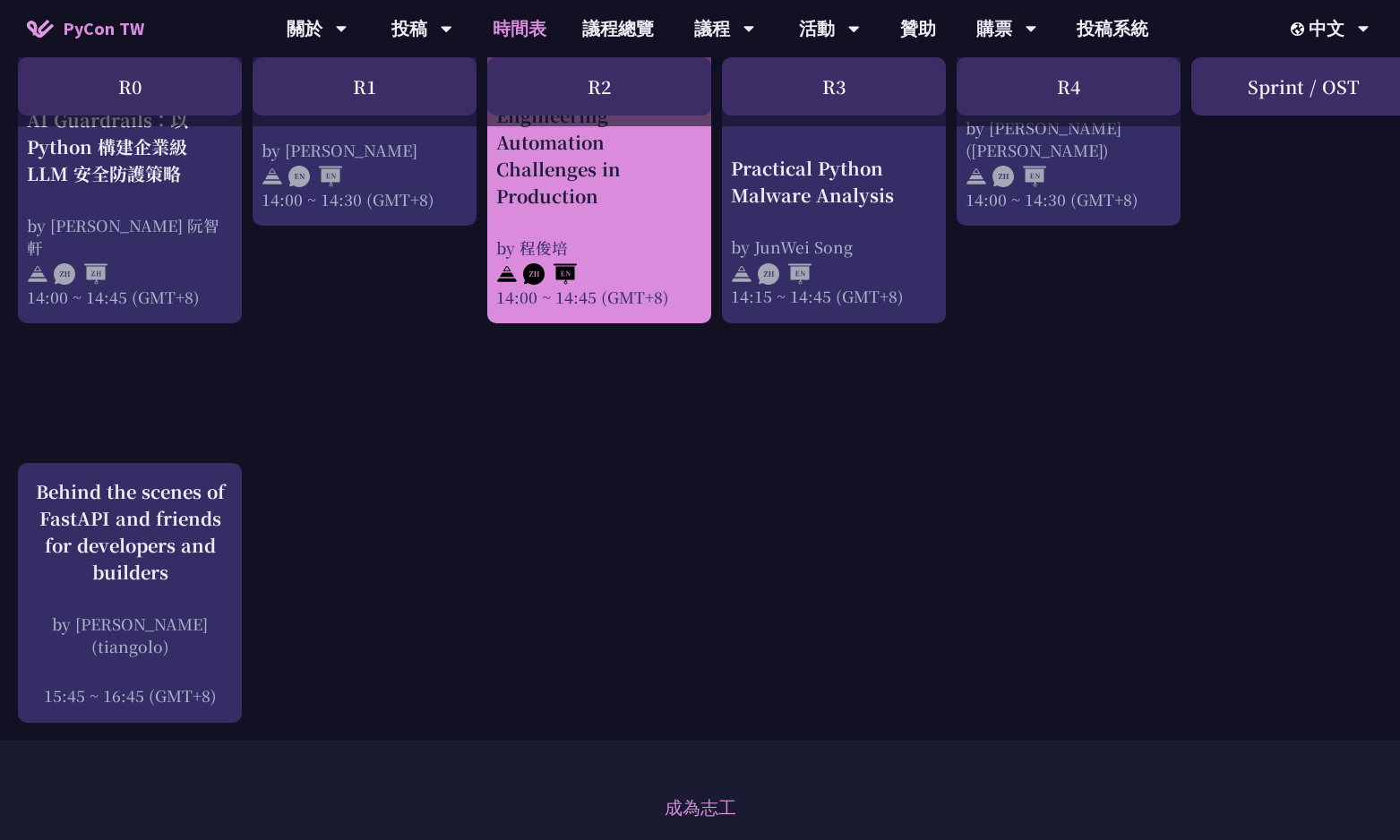 click at bounding box center (599, 271) 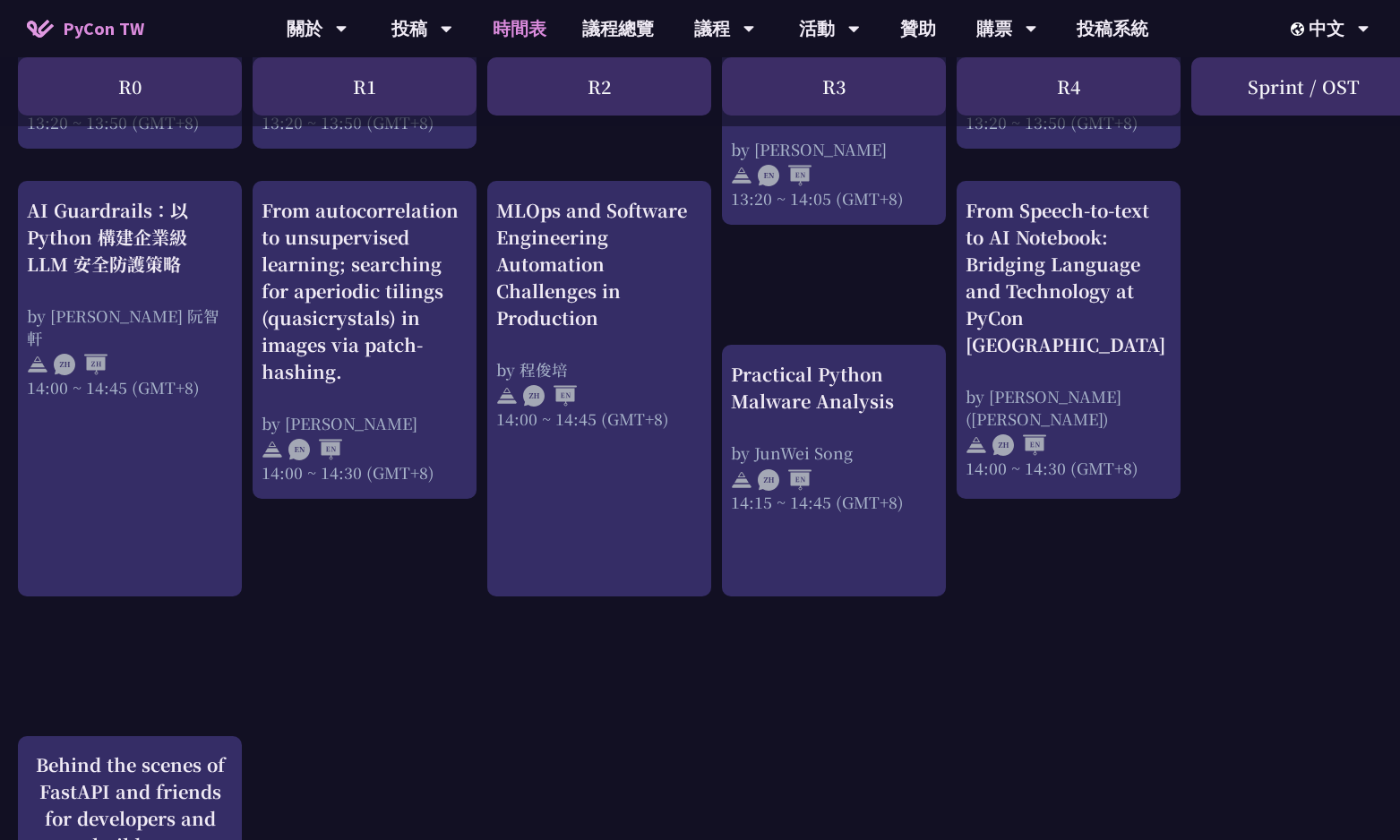scroll, scrollTop: 1897, scrollLeft: 0, axis: vertical 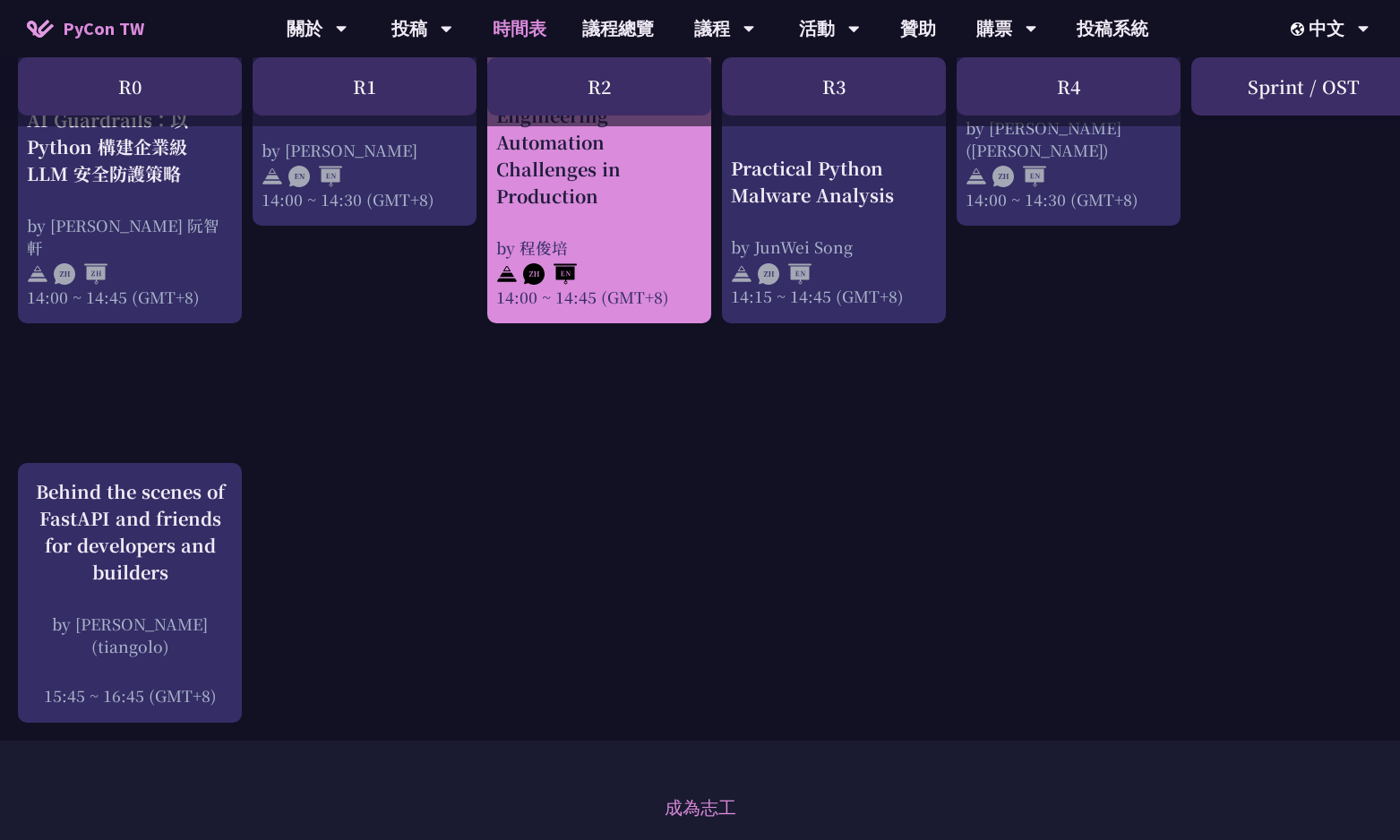 click on "by 程俊培" at bounding box center [599, 246] 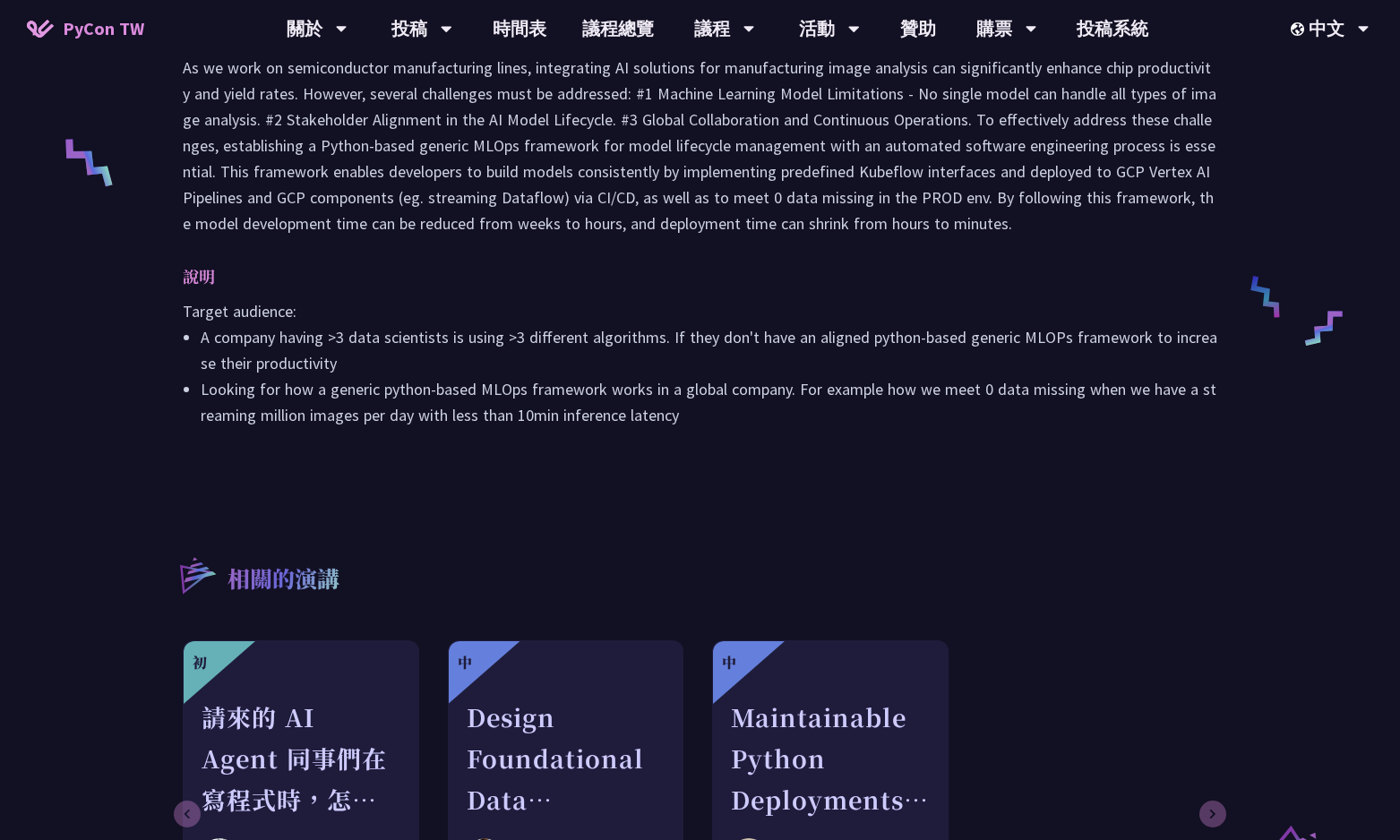 scroll, scrollTop: 874, scrollLeft: 0, axis: vertical 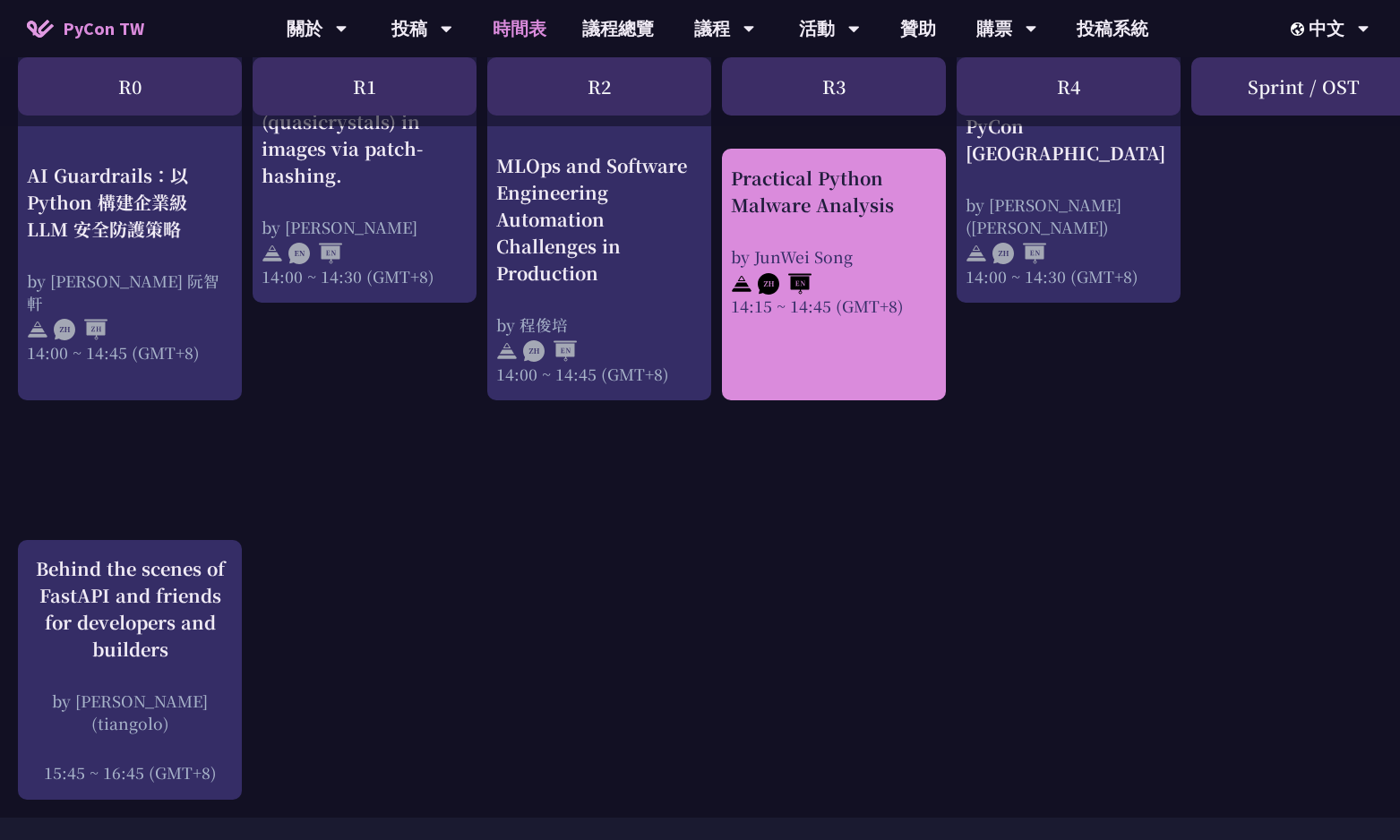 click at bounding box center [834, 281] 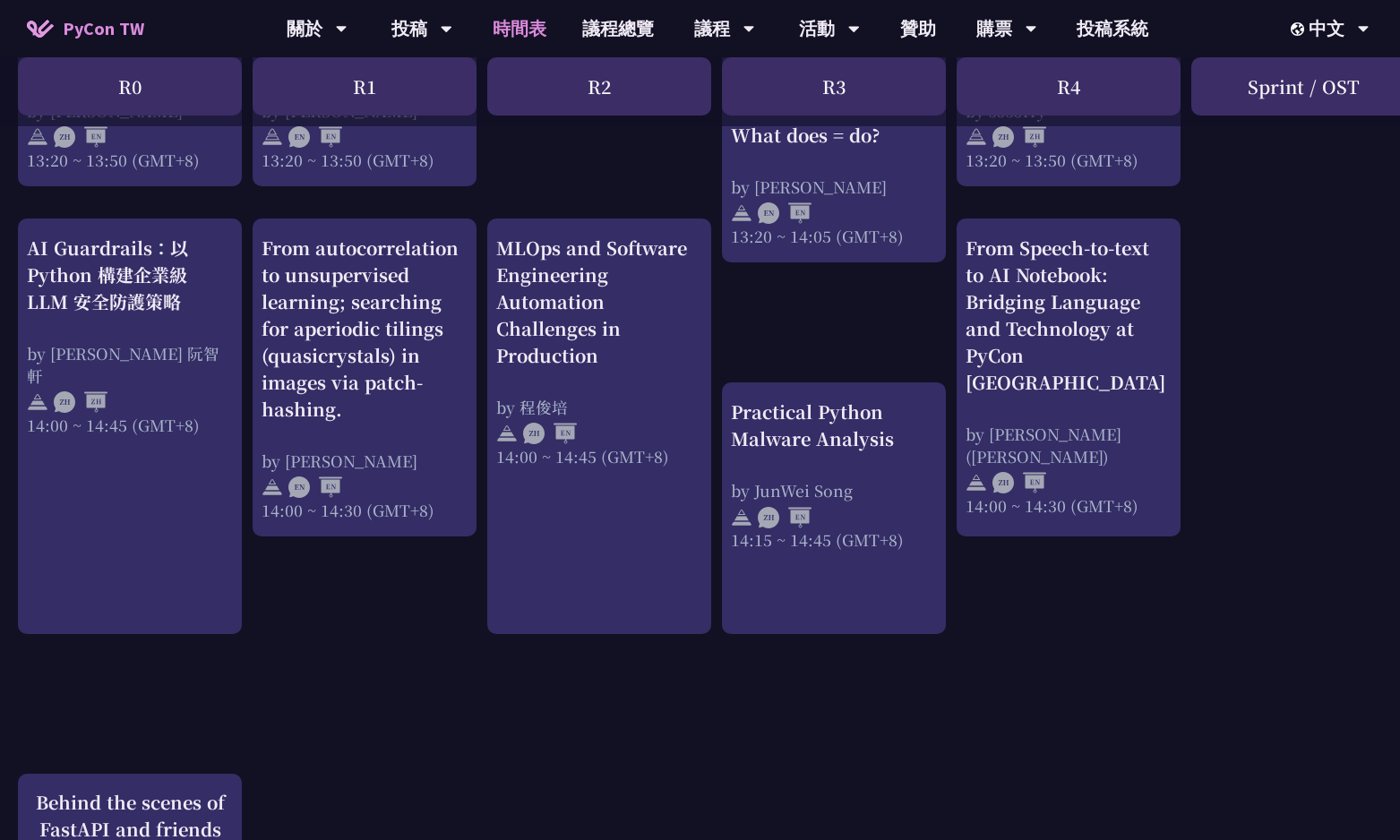 scroll, scrollTop: 1489, scrollLeft: 0, axis: vertical 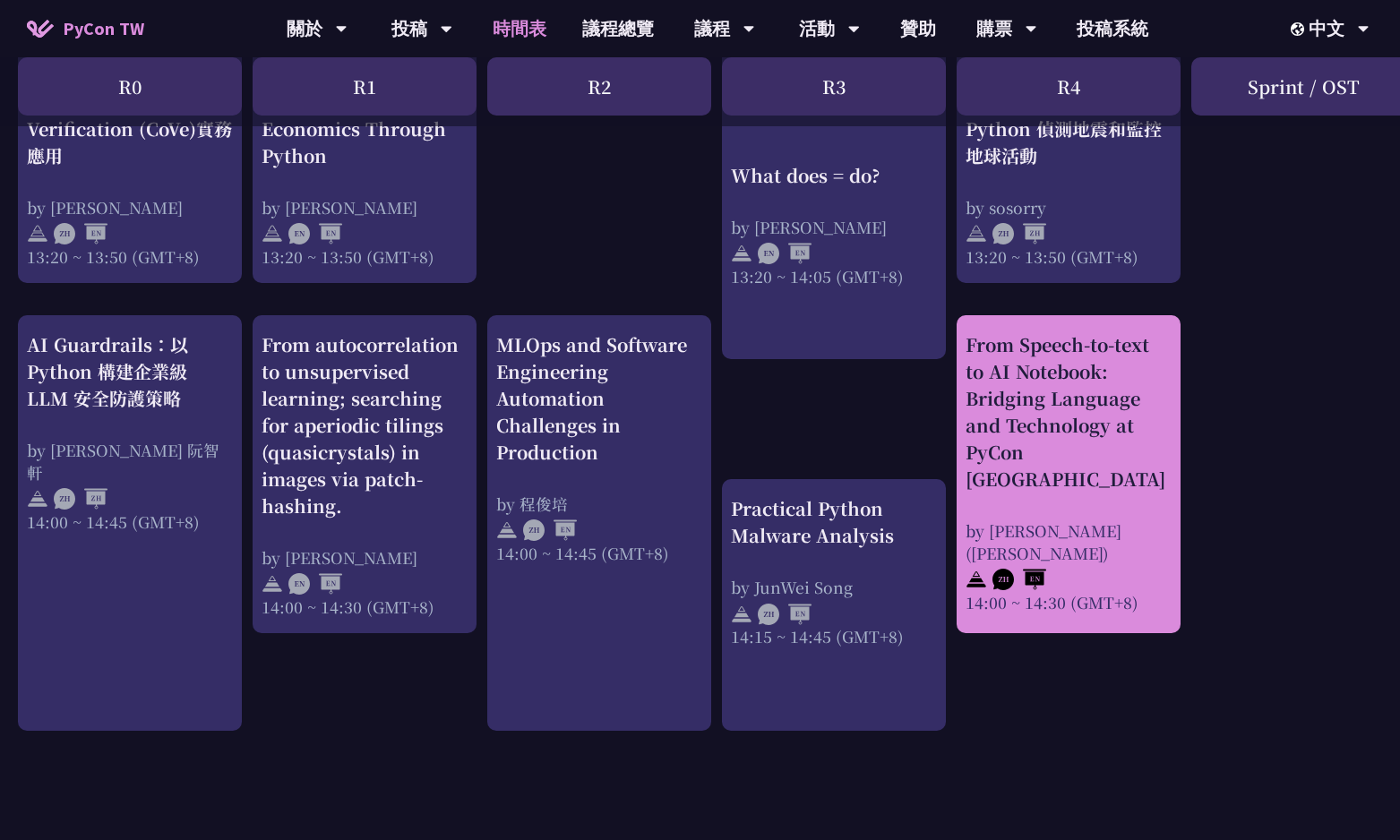 click on "From Speech-to-text to AI Notebook: Bridging Language and Technology at PyCon [GEOGRAPHIC_DATA]" at bounding box center [1069, 412] 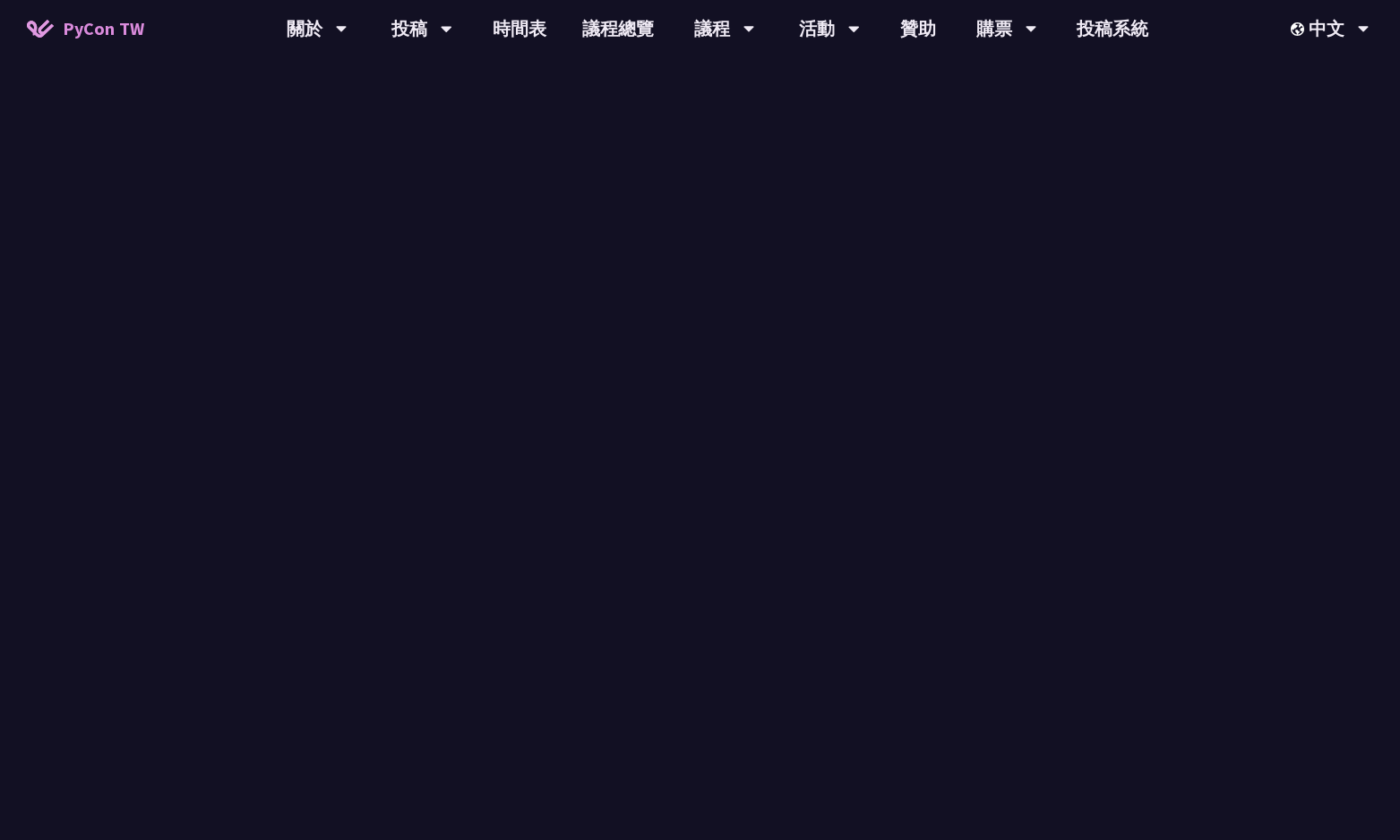 scroll, scrollTop: 0, scrollLeft: 0, axis: both 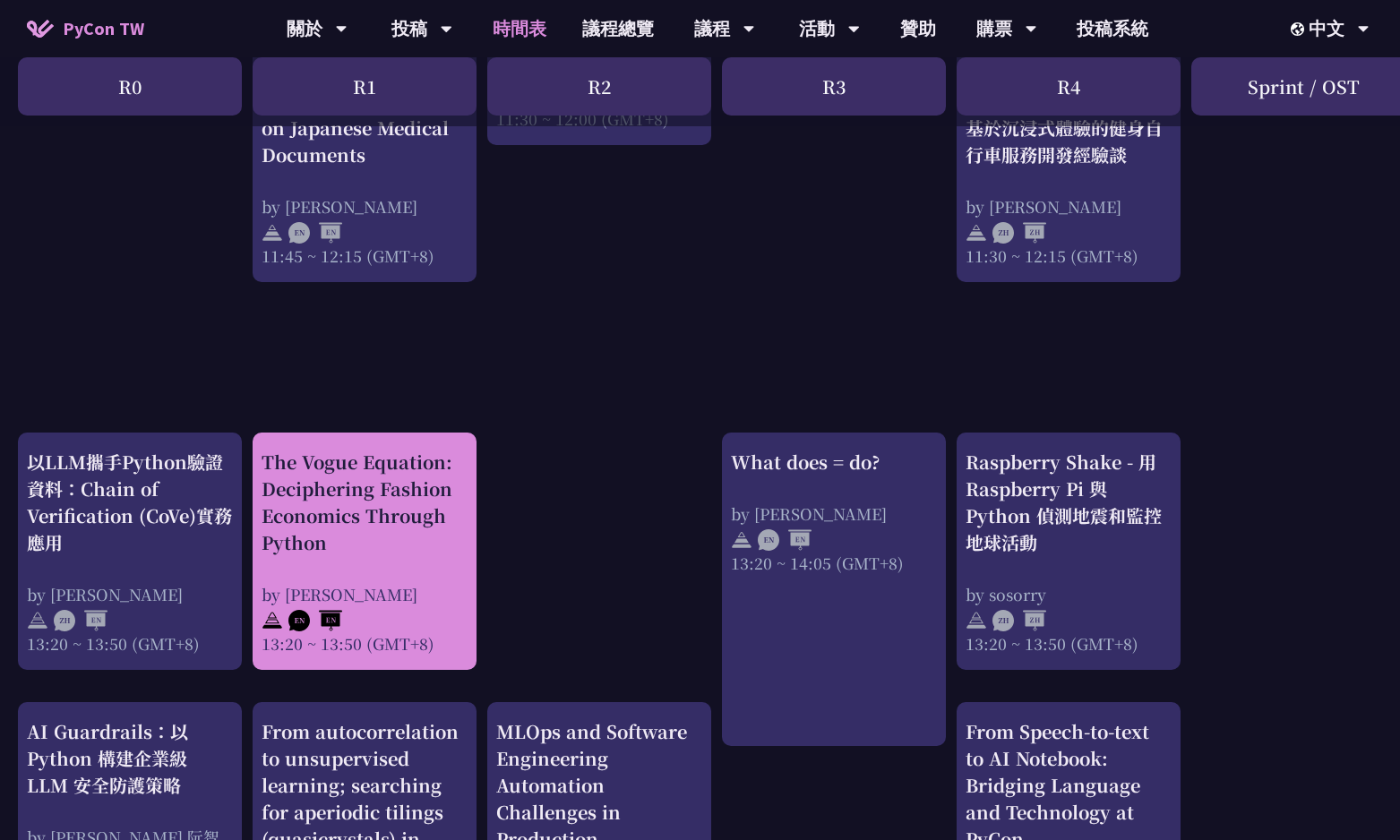 click on "The Vogue Equation: Deciphering Fashion Economics Through Python" at bounding box center [365, 502] 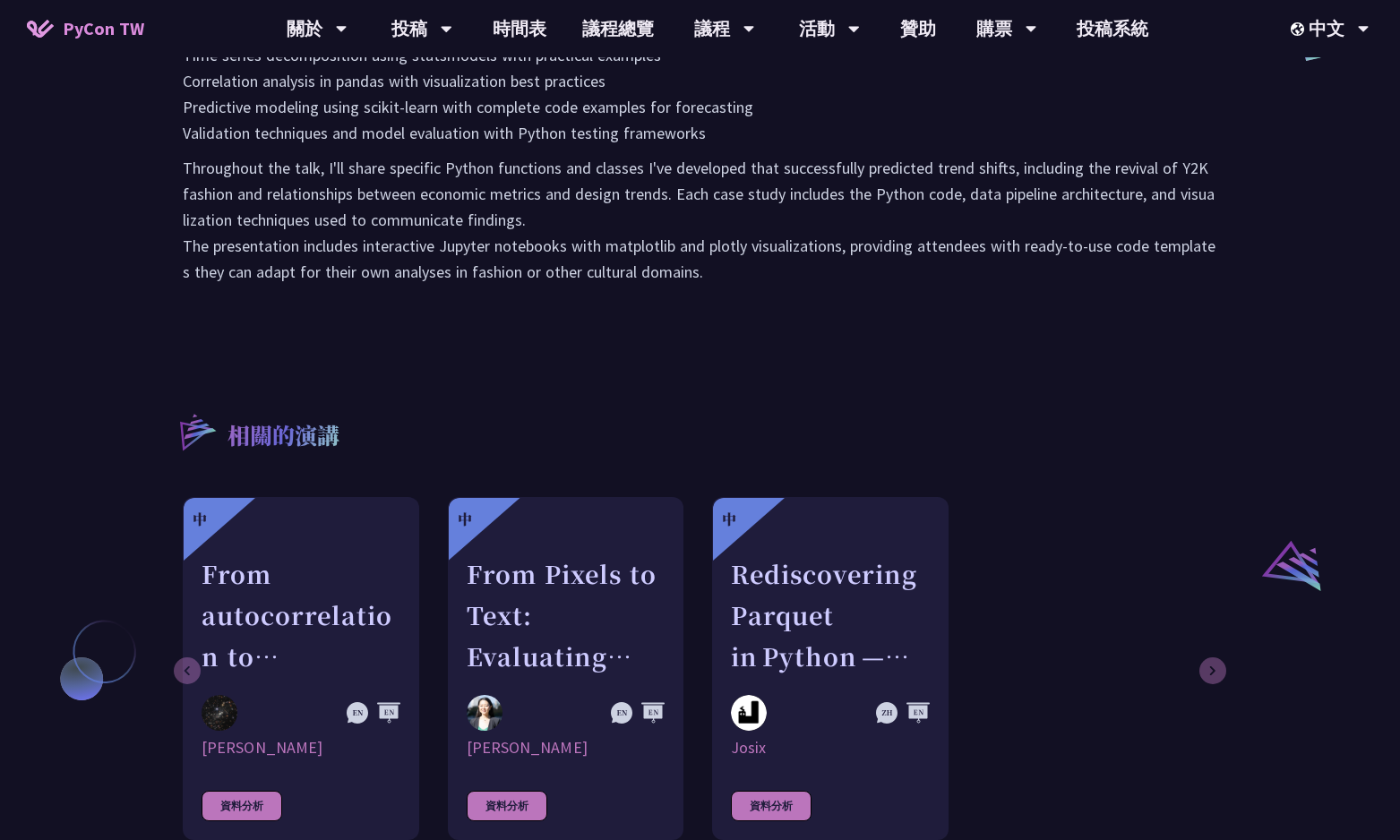scroll, scrollTop: 1000, scrollLeft: 0, axis: vertical 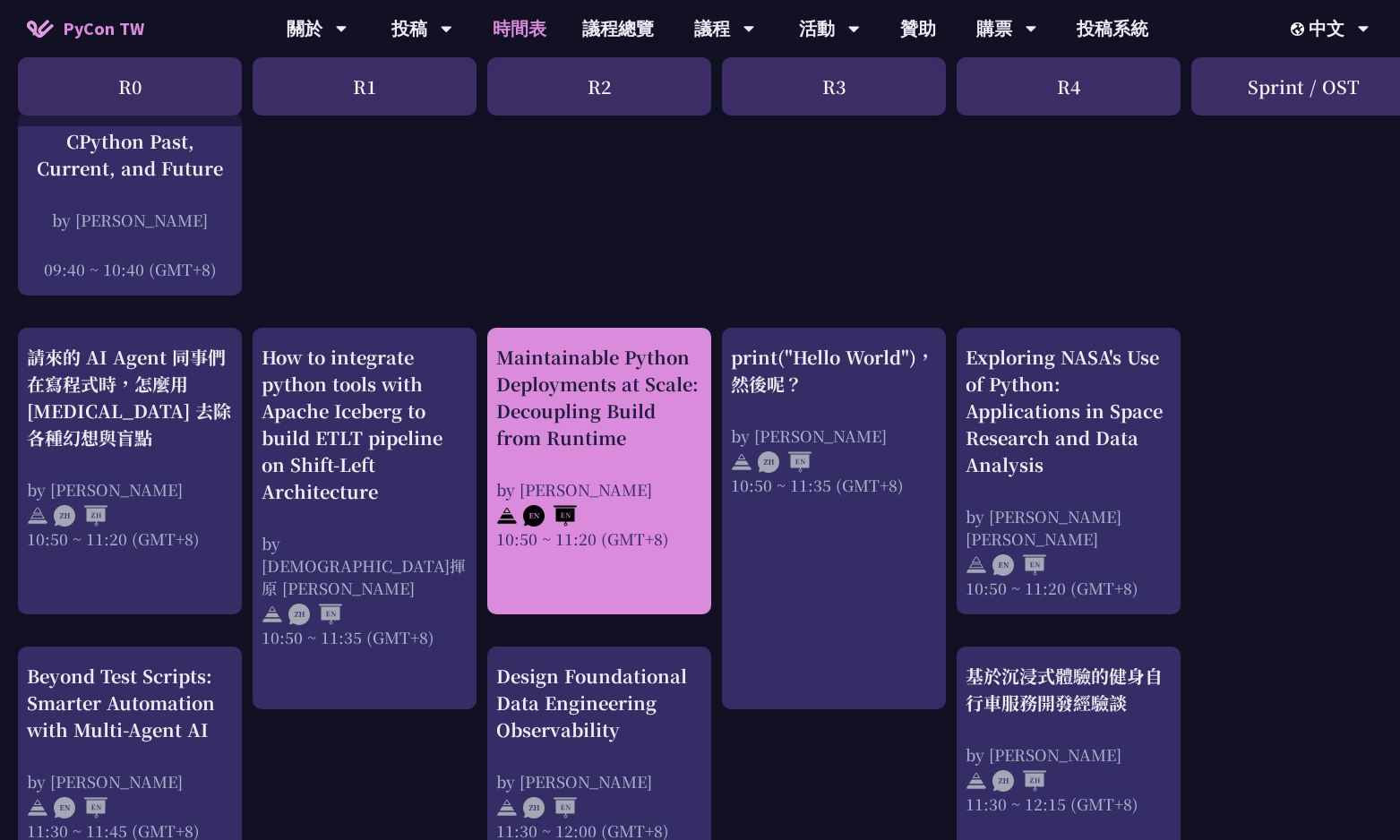 click on "Maintainable Python Deployments at Scale: Decoupling Build from Runtime" at bounding box center (599, 398) 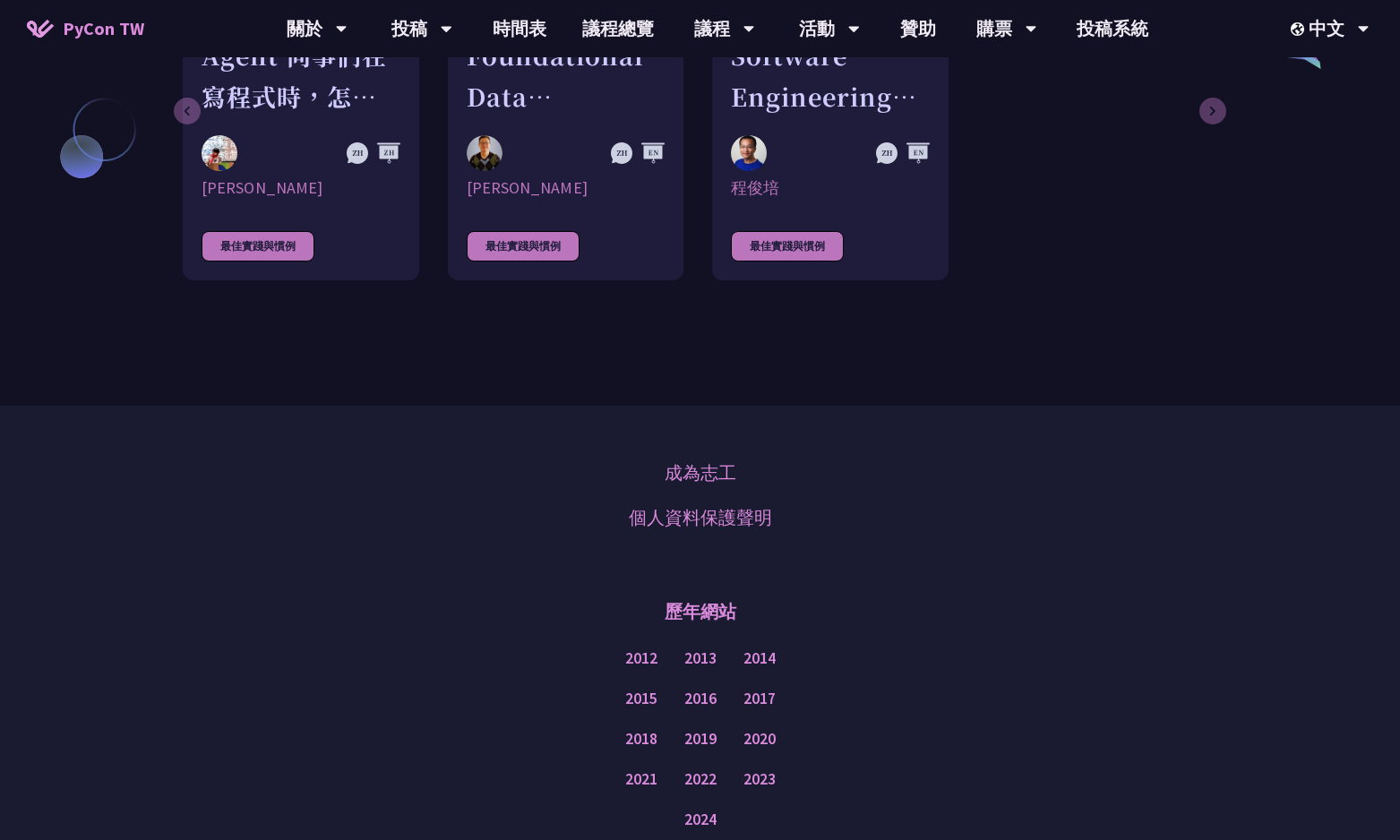 scroll, scrollTop: 1397, scrollLeft: 0, axis: vertical 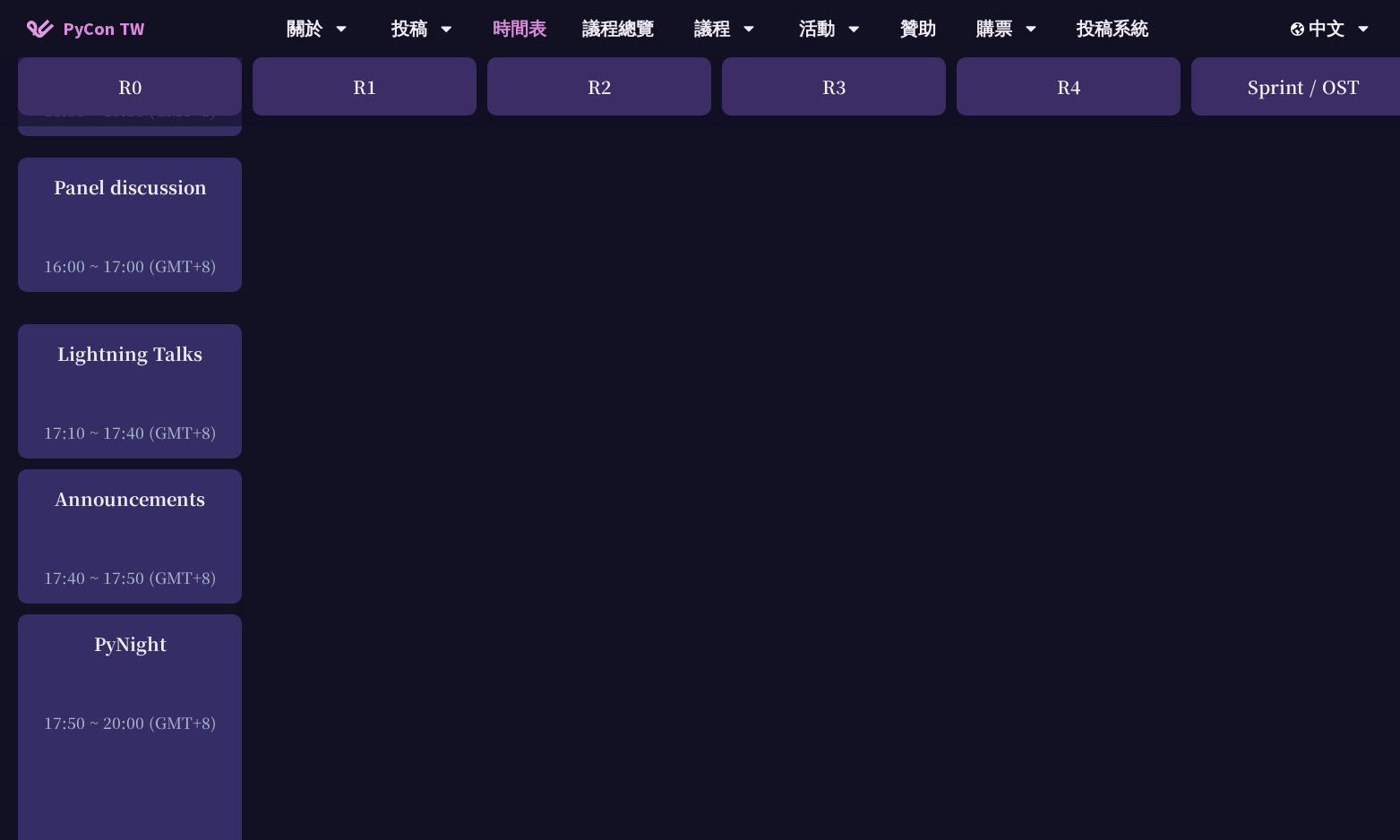 click on "An Introduction to the GIL for Python Beginners: Disabling It in Python 3.13 and Leveraging Concurrency
by Yu Saito
10:50 ~ 11:20 (GMT+8)
Story About the Python GIL - its existance and the lack there of
by Cheuk Ting Ho
11:30 ~ 12:00 (GMT+8)
AST Black Magic: Run synchronous Python code on asynchronous Pyodide
by Yuichiro Tachibana
13:20 ~ 13:50 (GMT+8)
Python FFI 的陰暗角落
by scc
14:00 ~ 14:30 (GMT+8)
當科技走進球場：21世紀運動數據科技的發展與創新
by 林滿新
09:40 ~ 10:40 (GMT+8)
Opening
09:30 ~ 09:40 (GMT+8)
Text-Driven Image Cropping with Deep Learning and Genetic Algorithm
by Mazer             by 羅經凱" at bounding box center [700, -579] 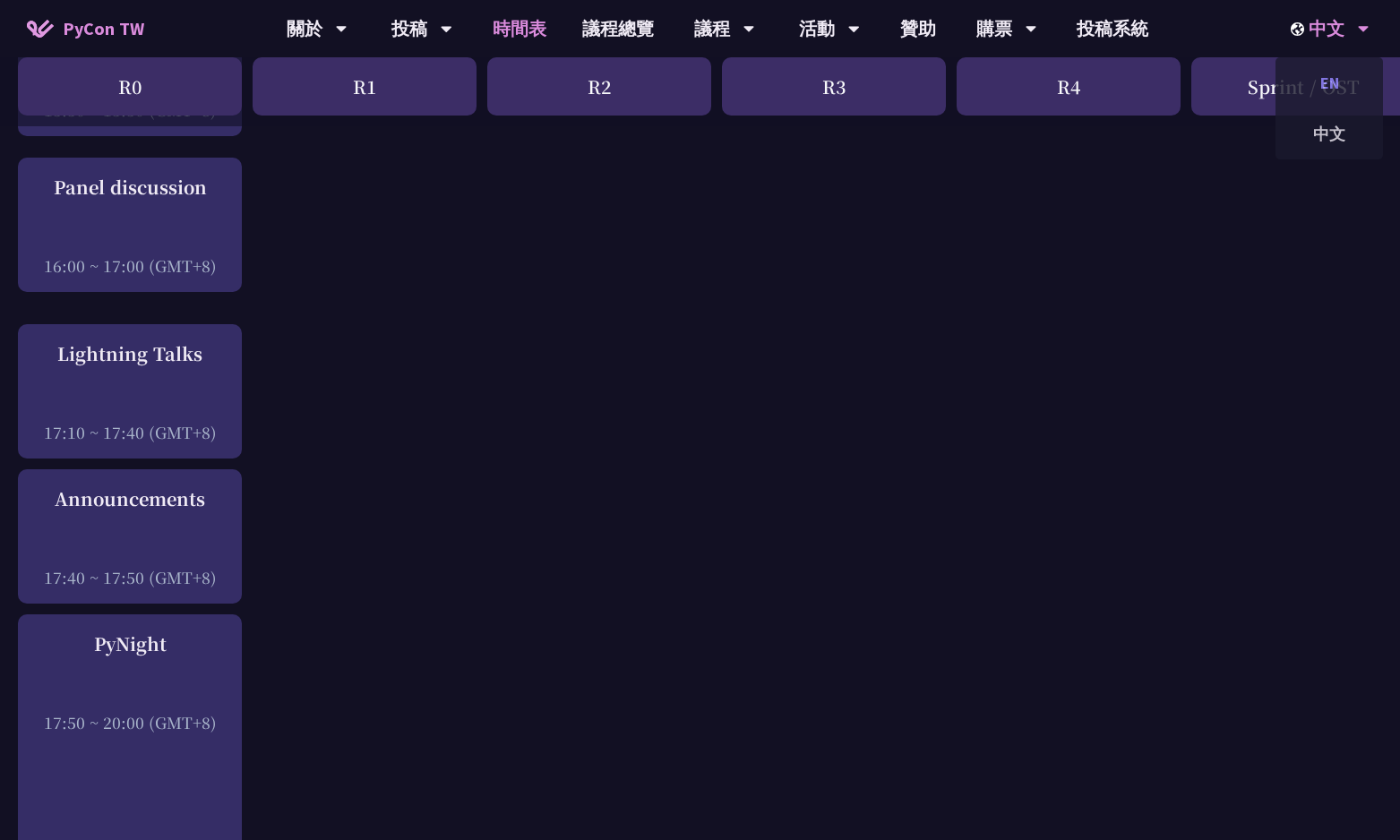 click on "EN" at bounding box center (1329, 82) 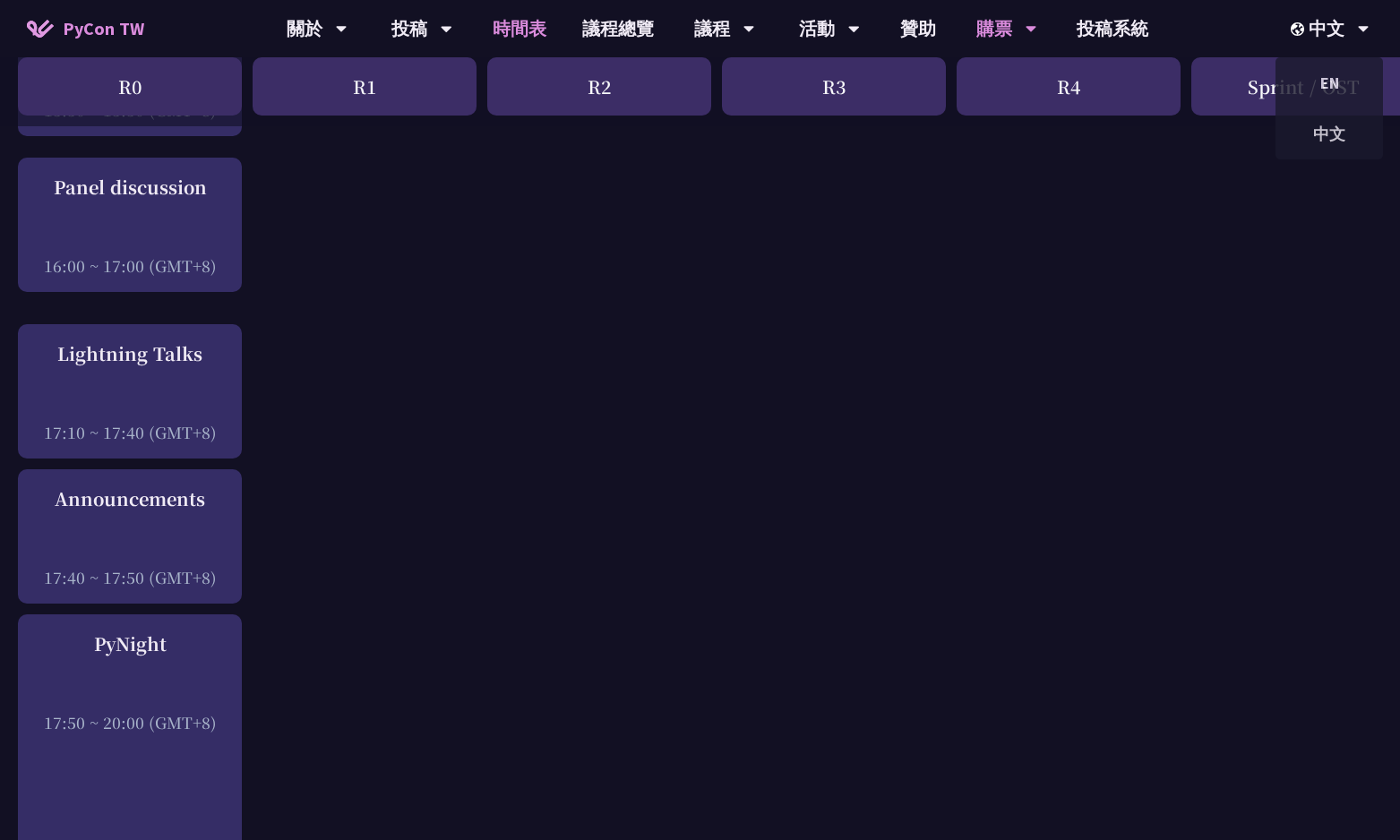 scroll, scrollTop: 2432, scrollLeft: 0, axis: vertical 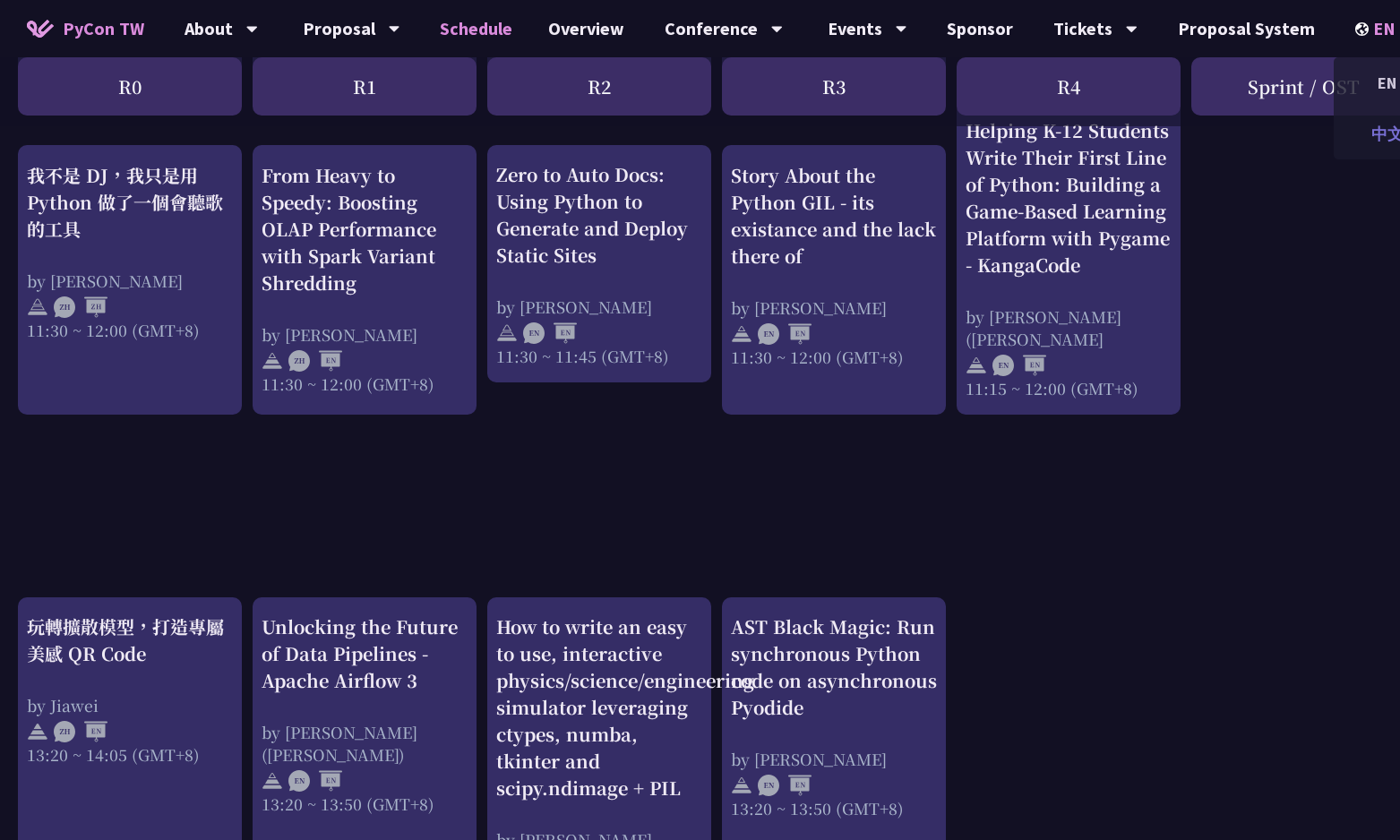 click on "中文" at bounding box center (1387, 133) 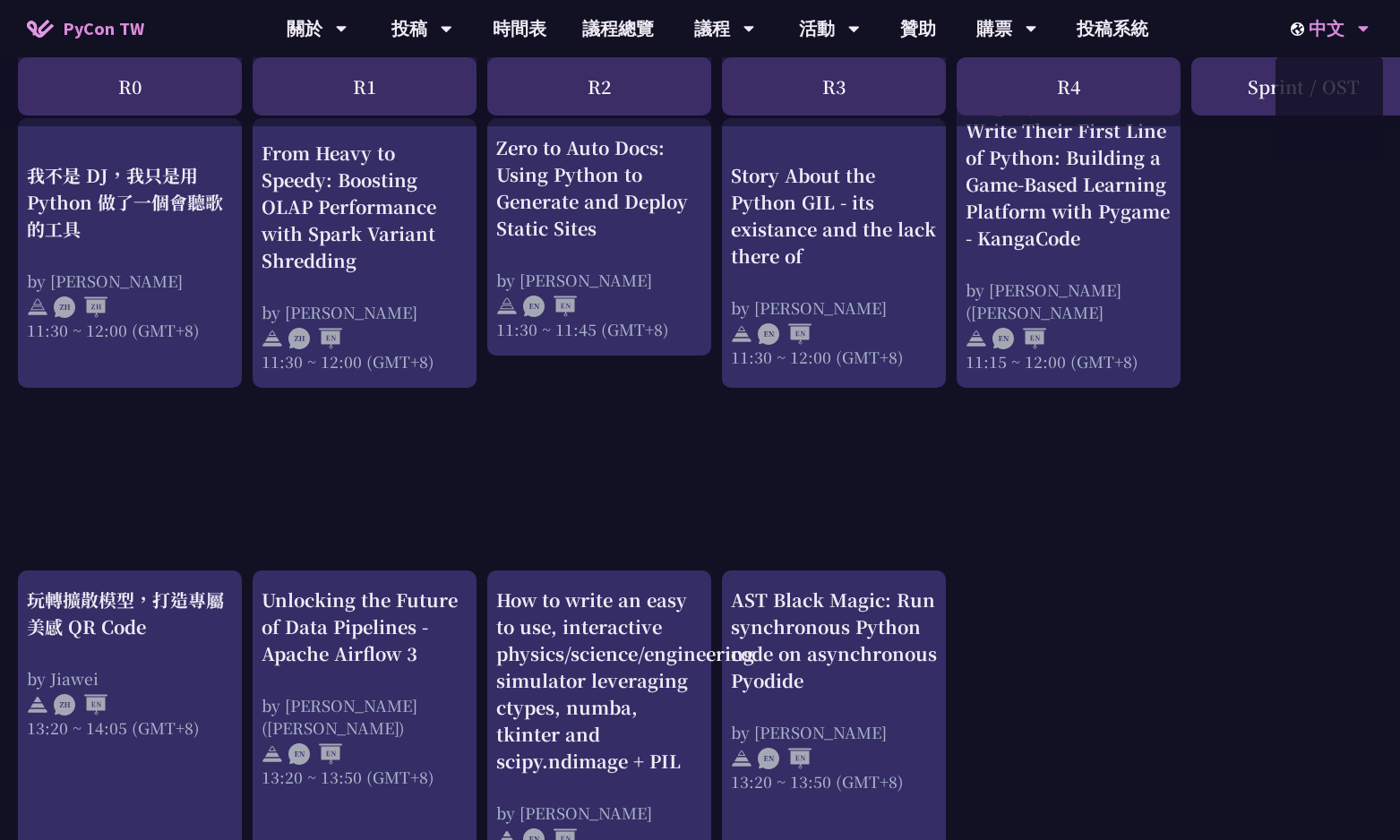scroll, scrollTop: 935, scrollLeft: 0, axis: vertical 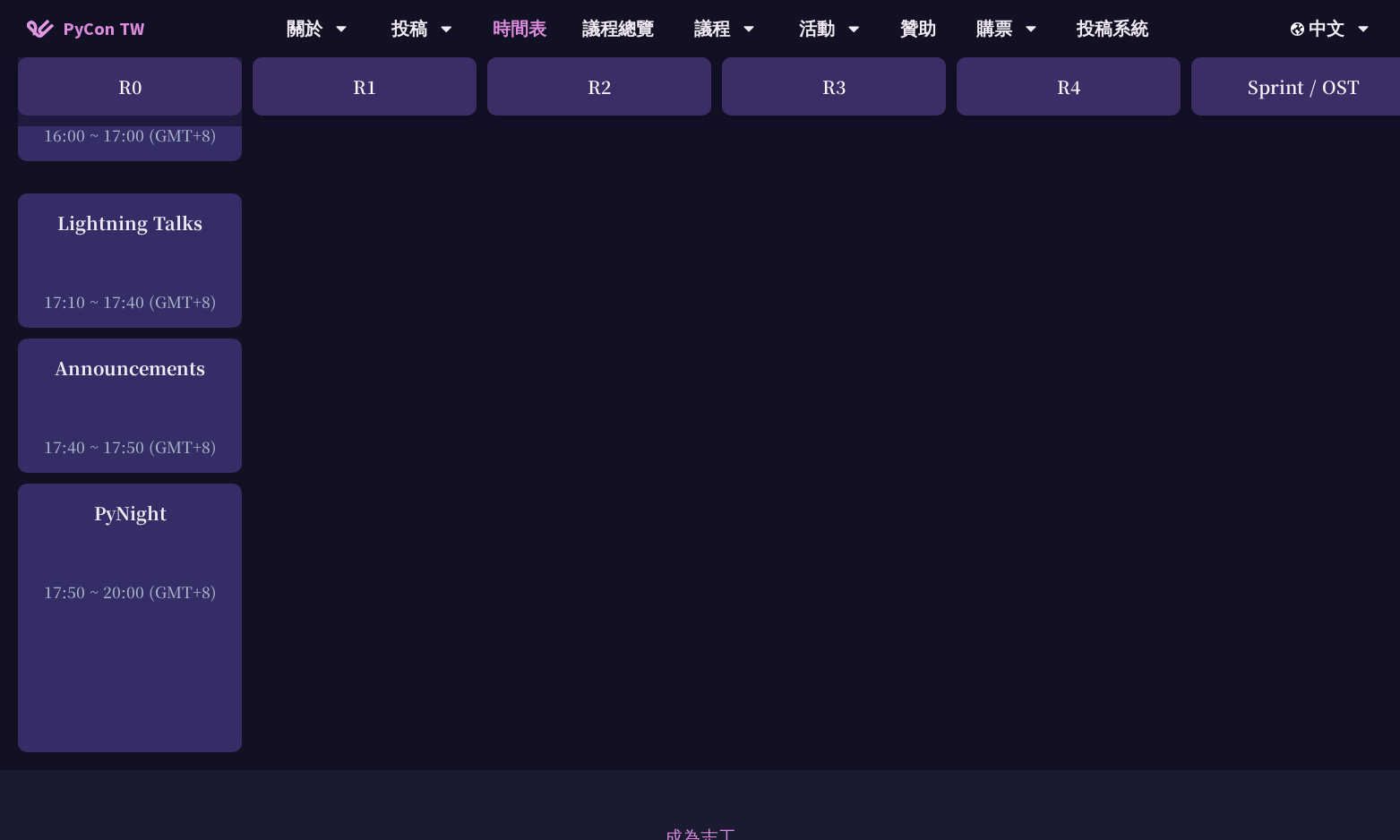 click on "An Introduction to the GIL for Python Beginners: Disabling It in Python 3.13 and Leveraging Concurrency
by Yu Saito
10:50 ~ 11:20 (GMT+8)
Story About the Python GIL - its existance and the lack there of
by Cheuk Ting Ho
11:30 ~ 12:00 (GMT+8)
AST Black Magic: Run synchronous Python code on asynchronous Pyodide
by Yuichiro Tachibana
13:20 ~ 13:50 (GMT+8)
Python FFI 的陰暗角落
by scc
14:00 ~ 14:30 (GMT+8)
當科技走進球場：21世紀運動數據科技的發展與創新
by 林滿新
09:40 ~ 10:40 (GMT+8)
Registration
09:00 ~ 09:30 (GMT+8)
Opening
09:30 ~ 09:40 (GMT+8)
by Mazer             by 羅經凱" at bounding box center [700, -724] 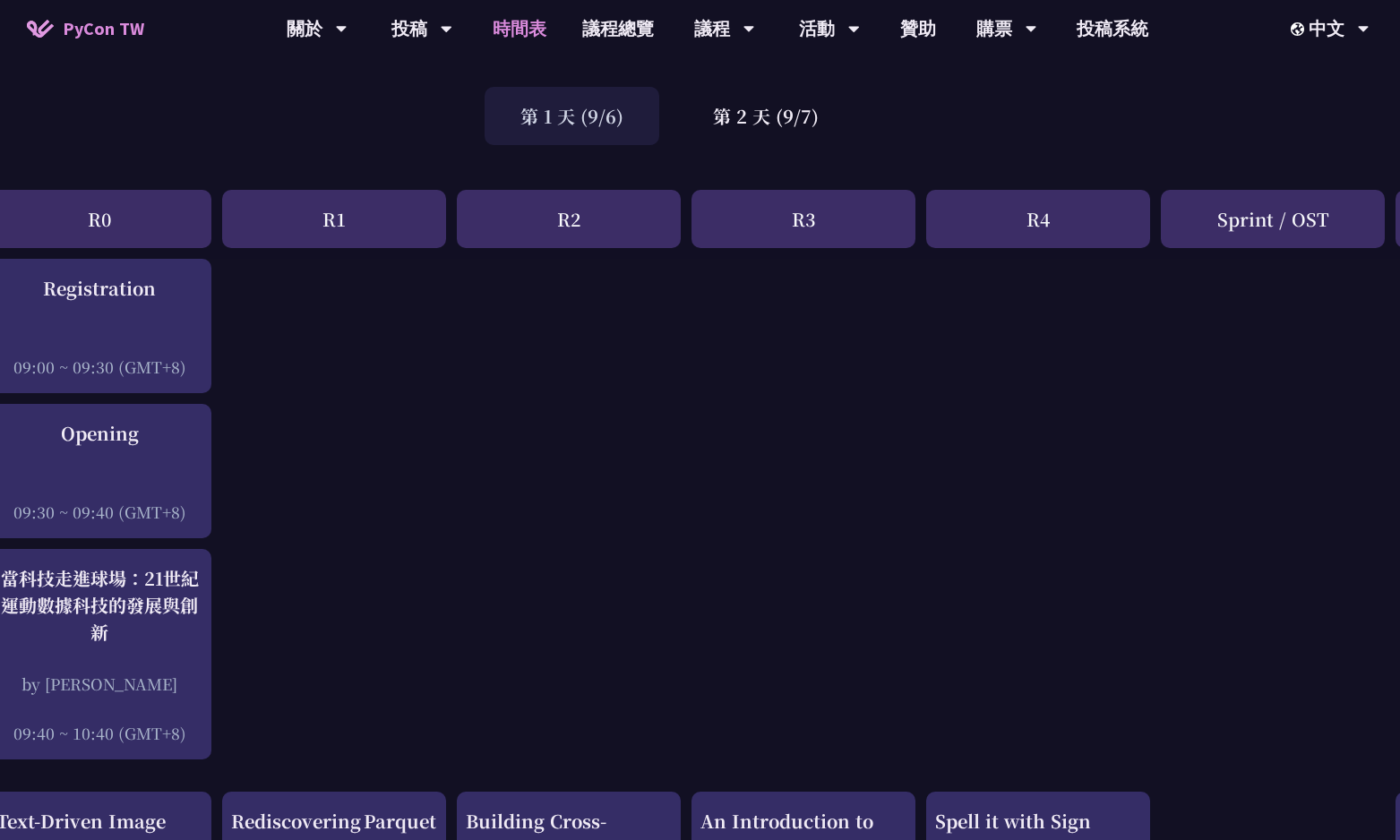 scroll, scrollTop: 106, scrollLeft: 0, axis: vertical 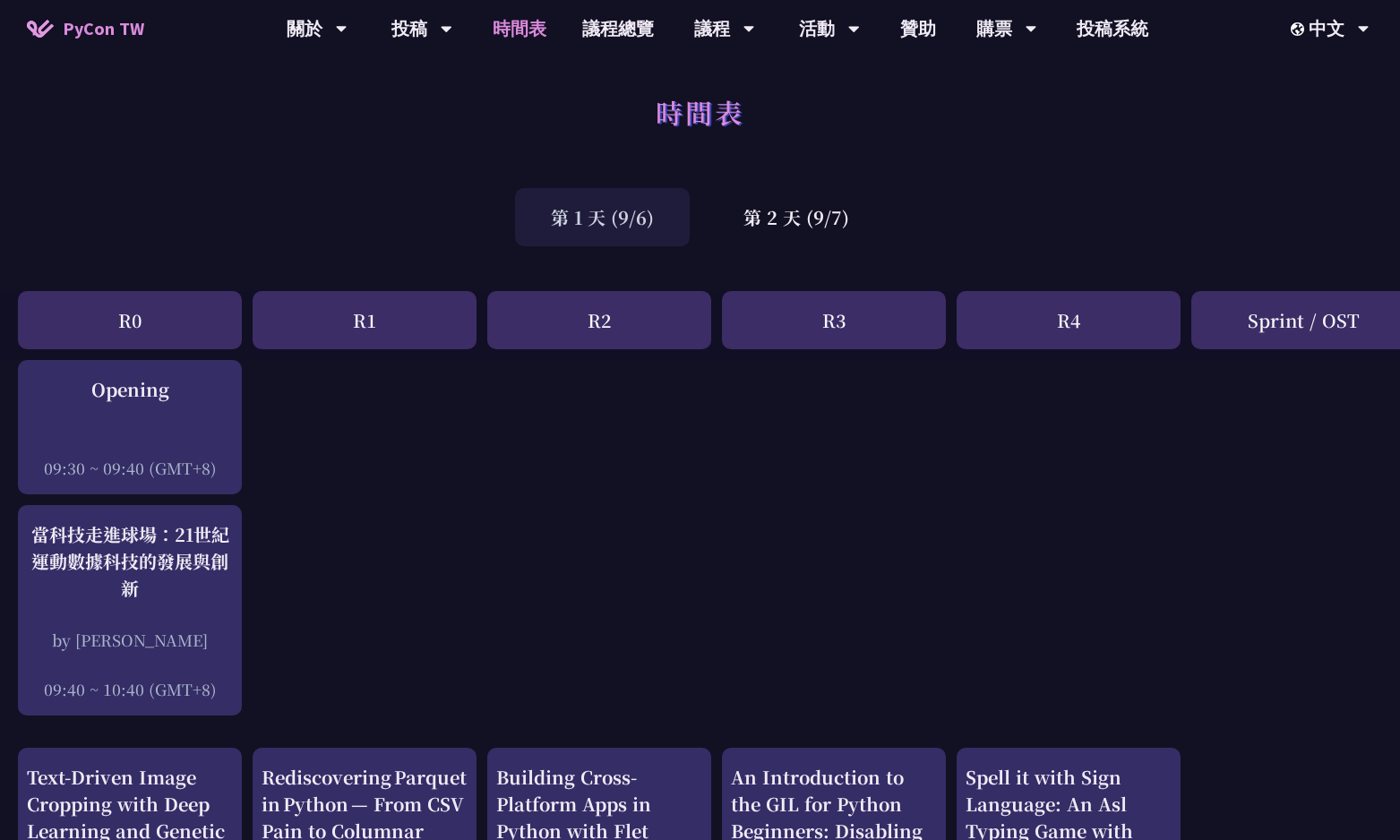 click on "An Introduction to the GIL for Python Beginners: Disabling It in Python 3.13 and Leveraging Concurrency
by Yu Saito
10:50 ~ 11:20 (GMT+8)
Story About the Python GIL - its existance and the lack there of
by Cheuk Ting Ho
11:30 ~ 12:00 (GMT+8)
AST Black Magic: Run synchronous Python code on asynchronous Pyodide
by Yuichiro Tachibana
13:20 ~ 13:50 (GMT+8)
Python FFI 的陰暗角落
by scc
14:00 ~ 14:30 (GMT+8)
當科技走進球場：21世紀運動數據科技的發展與創新
by 林滿新
09:40 ~ 10:40 (GMT+8)
Opening
09:30 ~ 09:40 (GMT+8)
Text-Driven Image Cropping with Deep Learning and Genetic Algorithm
by Mazer             by 羅經凱" at bounding box center (700, 1762) 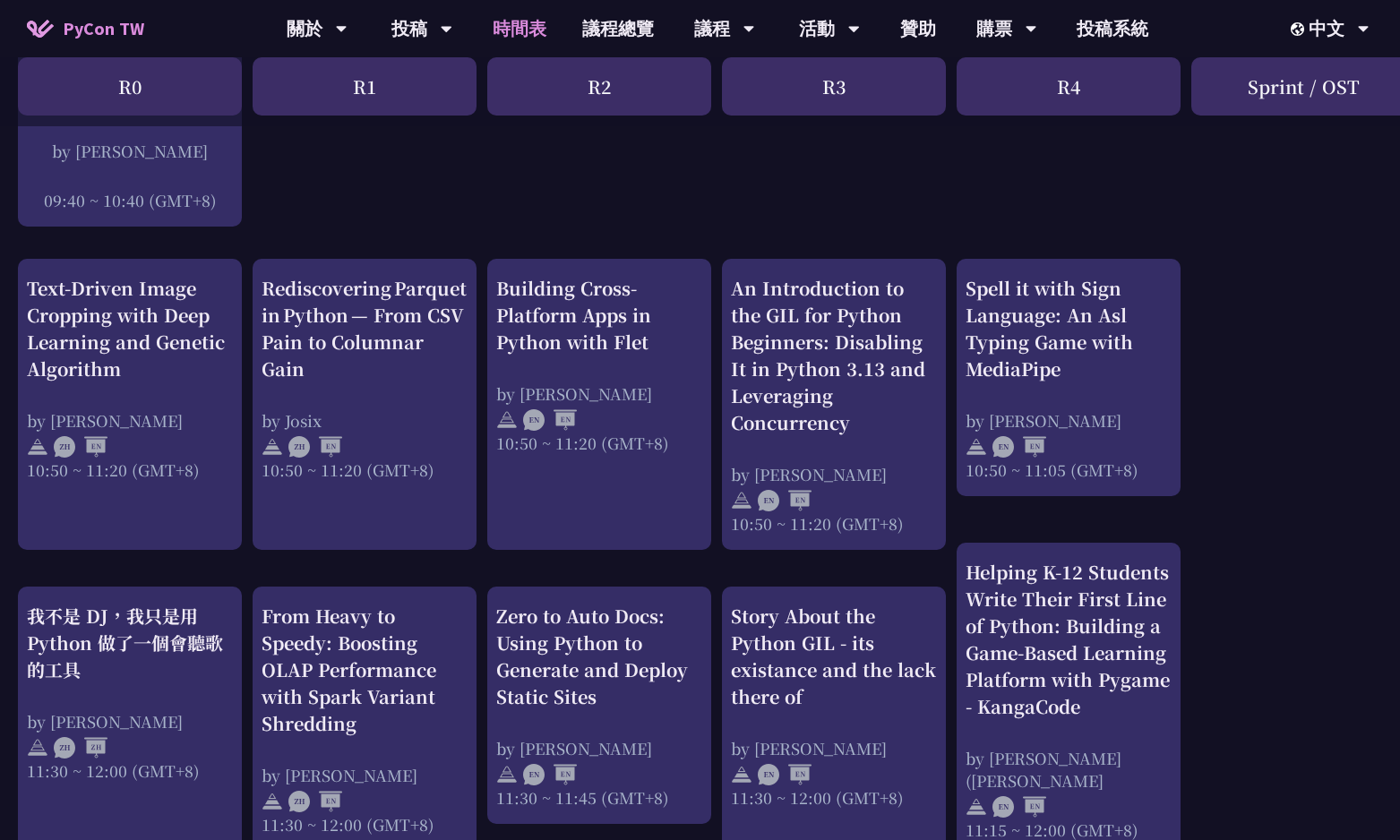 scroll, scrollTop: 0, scrollLeft: 0, axis: both 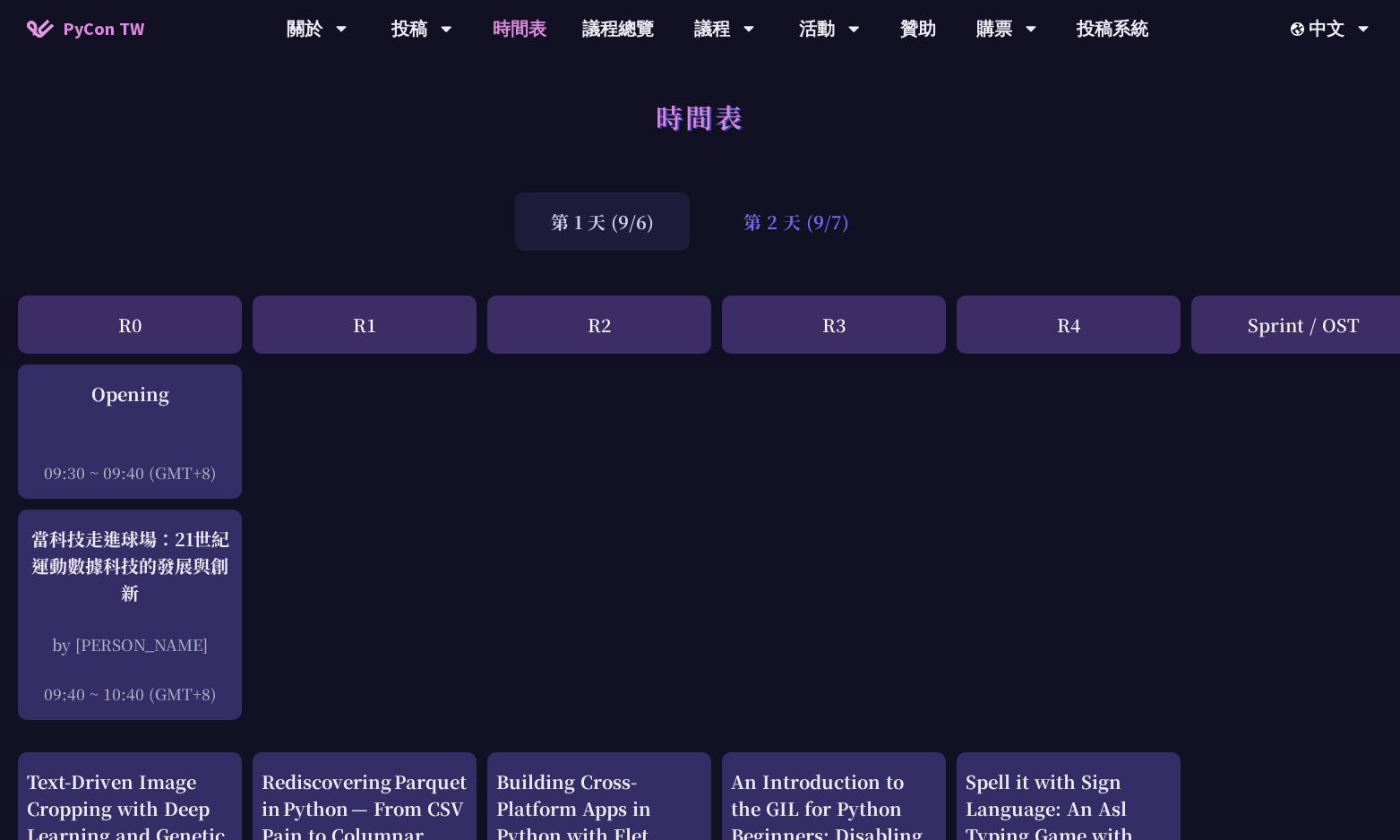click on "第 2 天 (9/7)" at bounding box center [796, 221] 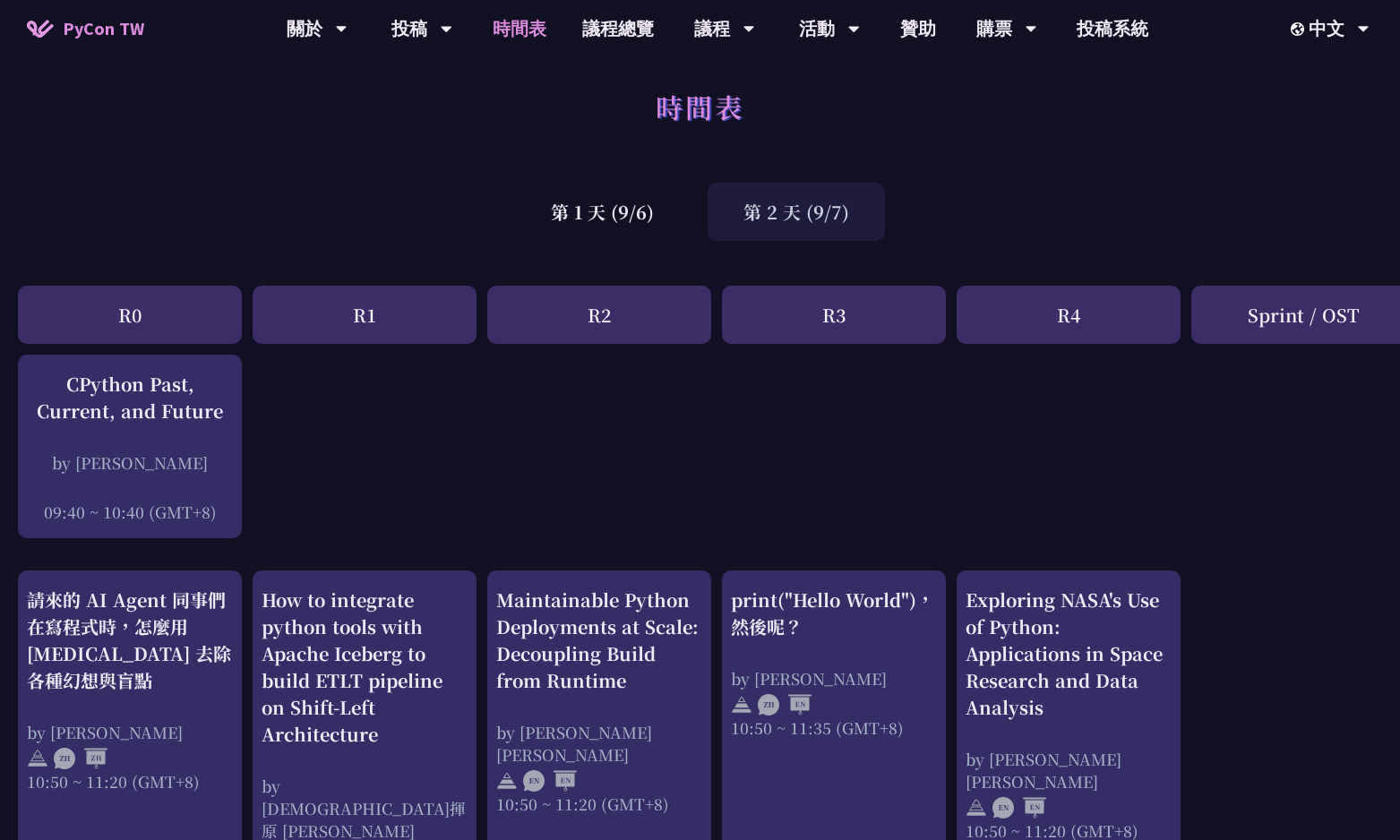 scroll, scrollTop: 9, scrollLeft: 0, axis: vertical 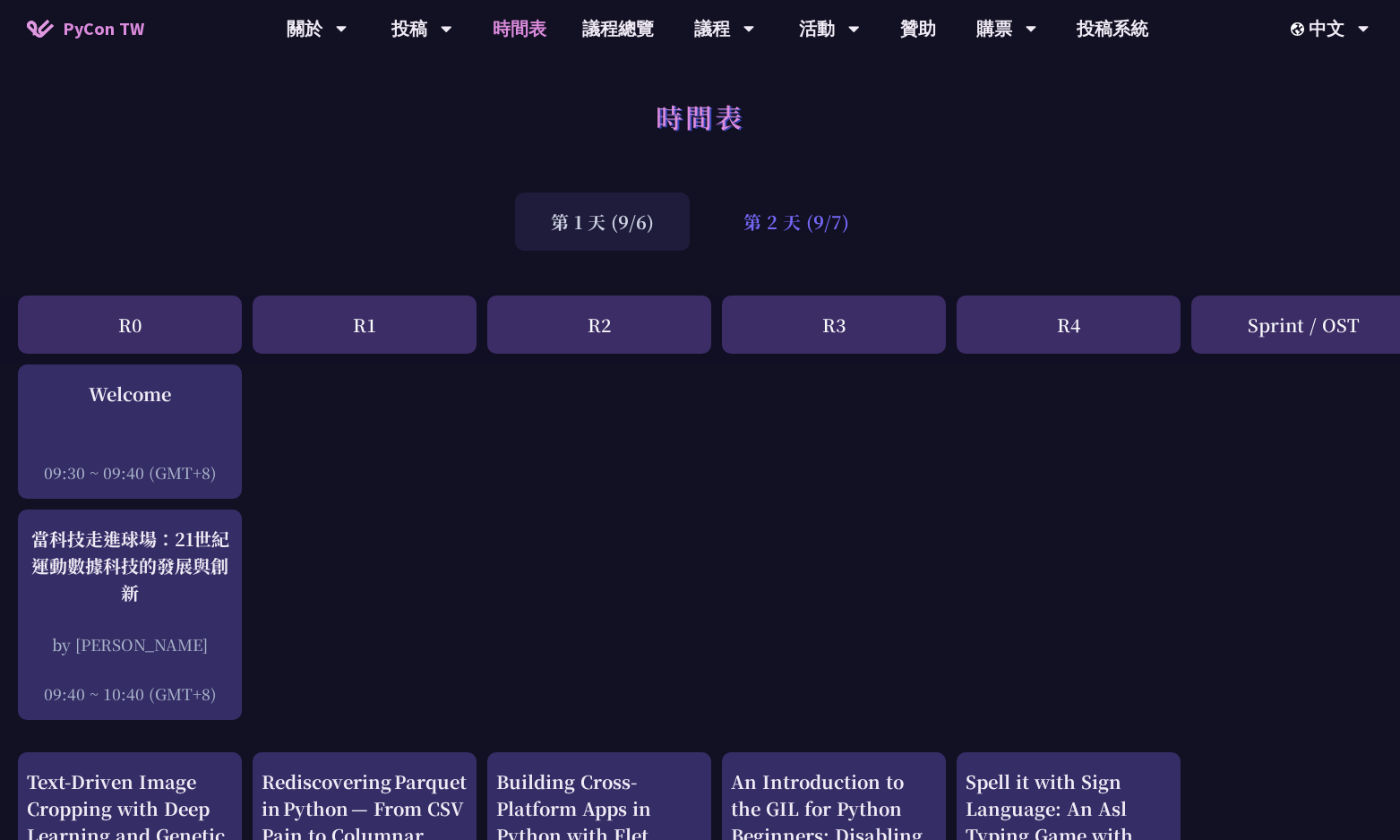 click on "第 2 天 (9/7)" at bounding box center [796, 221] 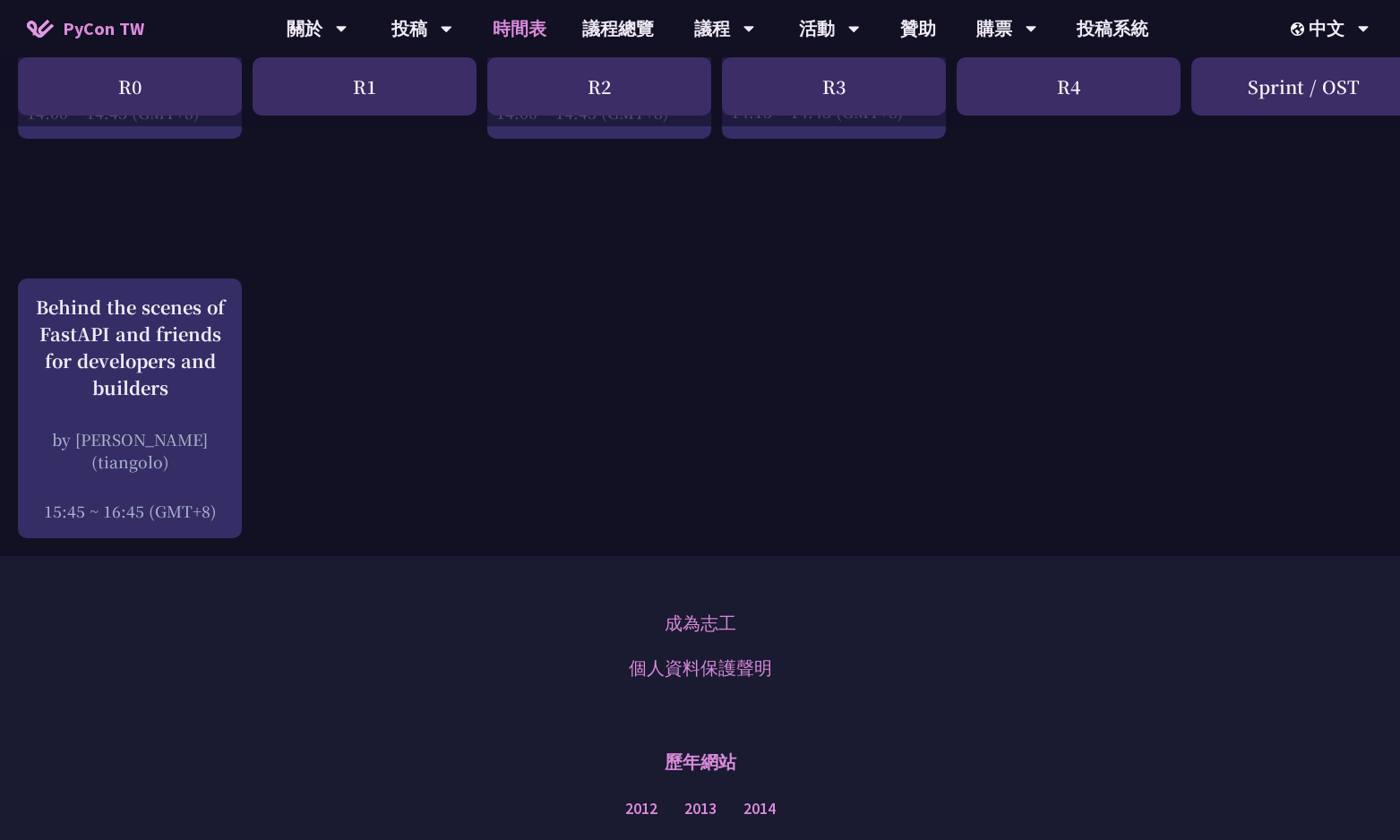 scroll, scrollTop: 2232, scrollLeft: 0, axis: vertical 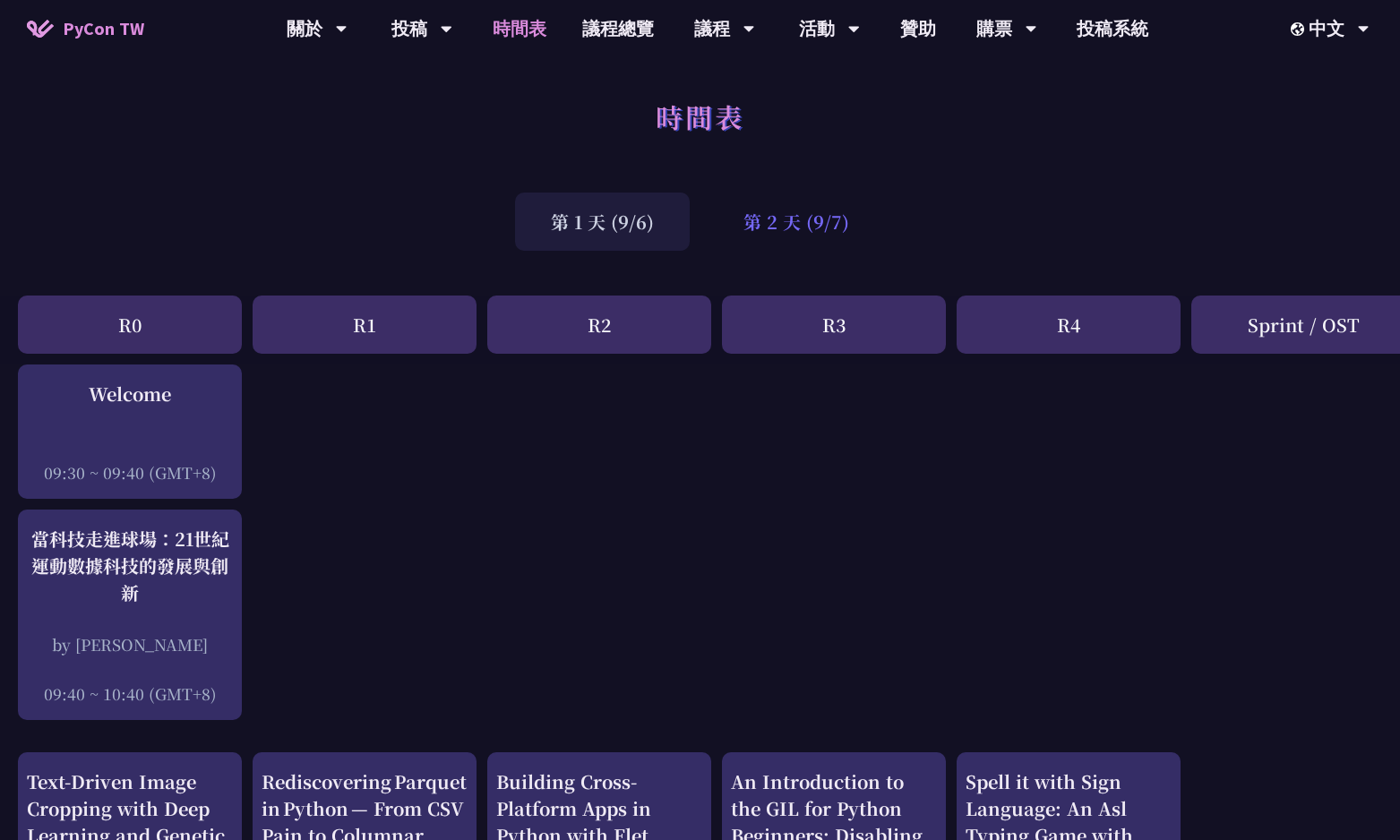 click on "第 2 天 (9/7)" at bounding box center (796, 221) 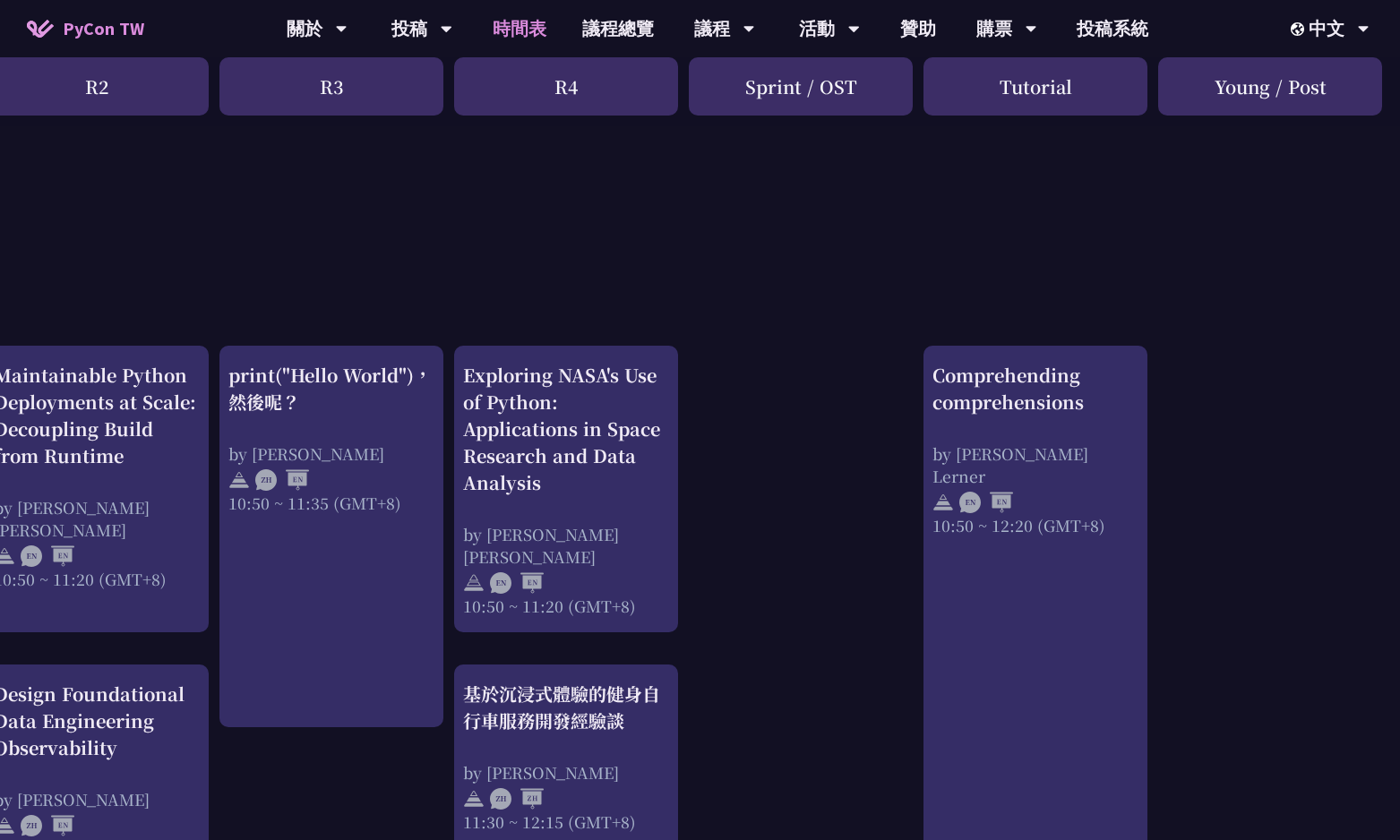 scroll, scrollTop: 0, scrollLeft: 502, axis: horizontal 